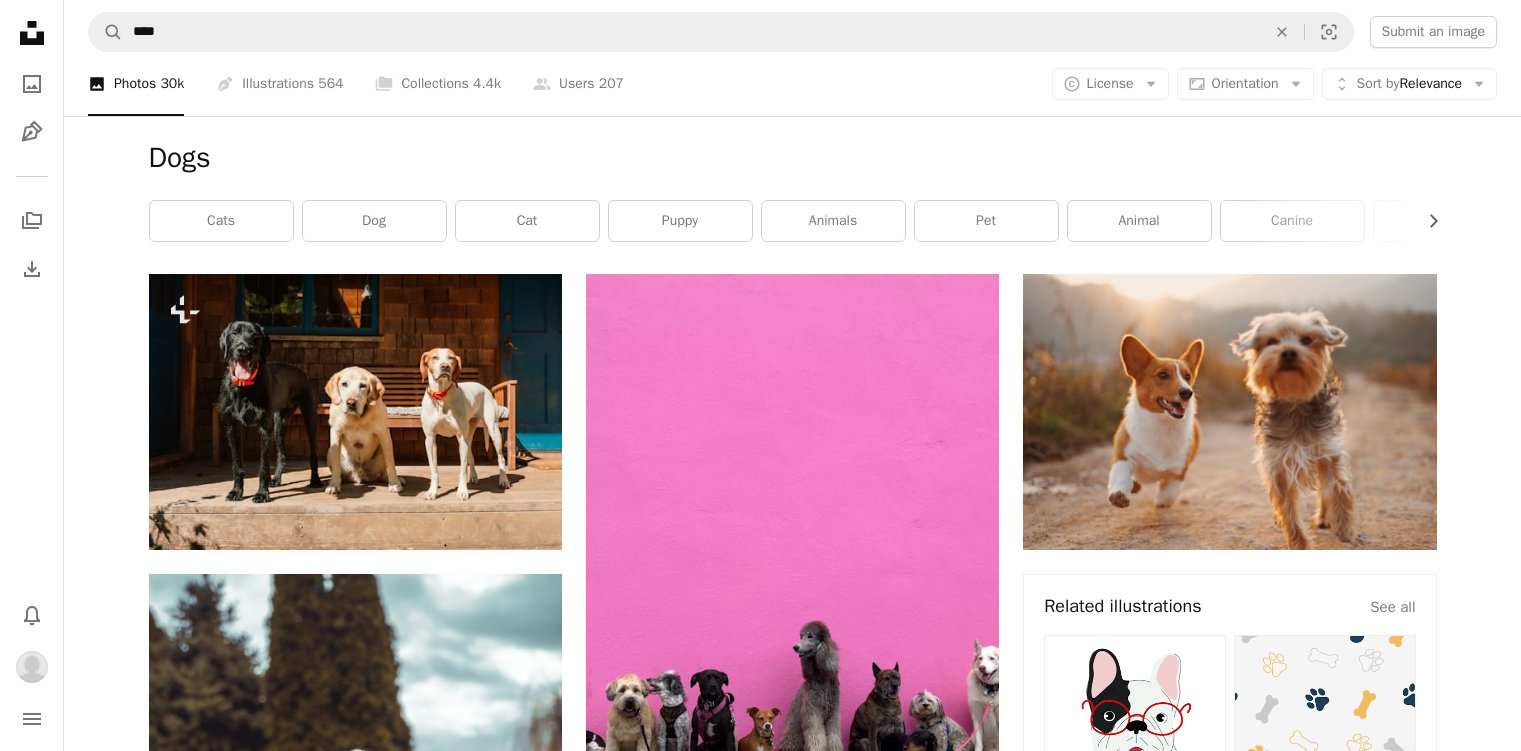 scroll, scrollTop: 18214, scrollLeft: 0, axis: vertical 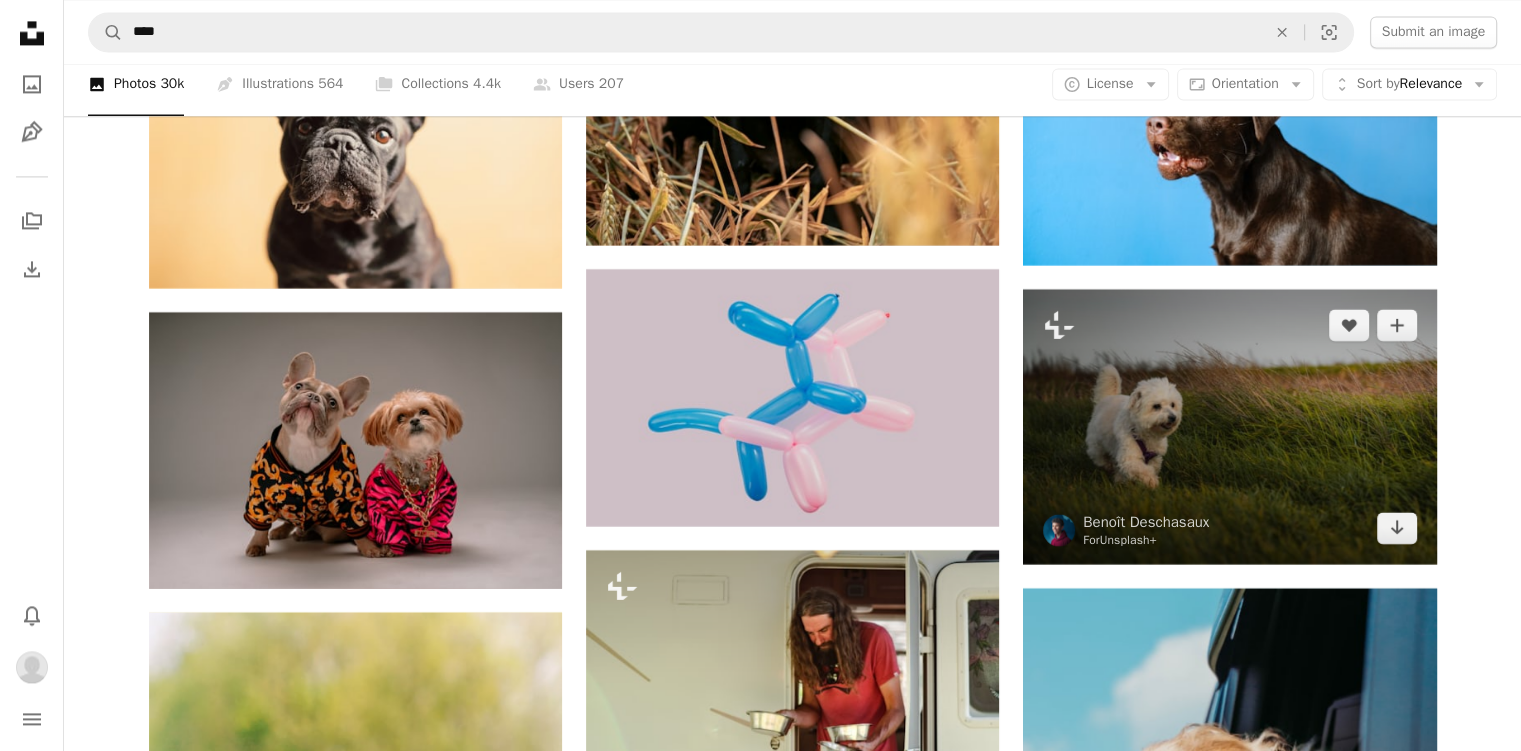 click on "Unsplash+" at bounding box center (1128, 540) 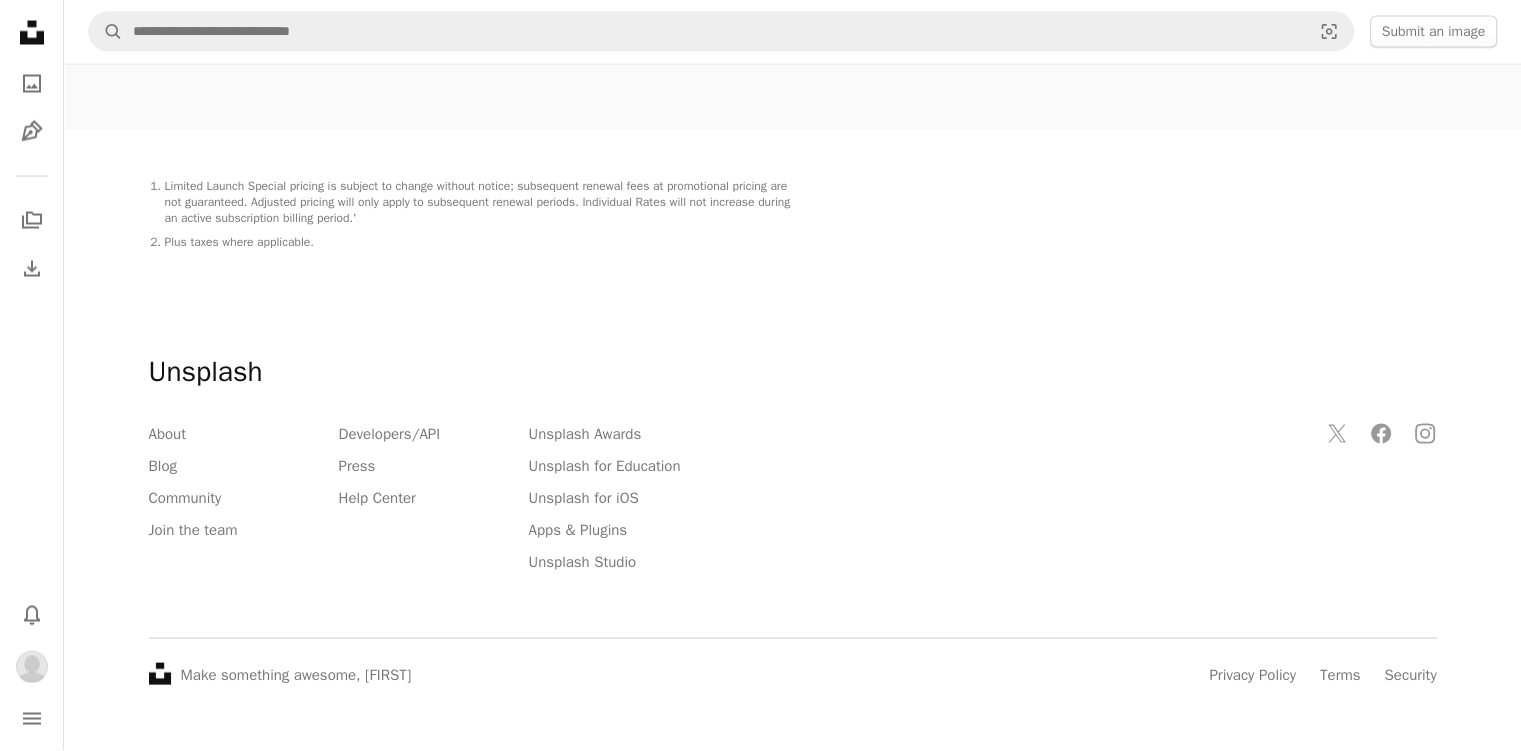 scroll, scrollTop: 0, scrollLeft: 0, axis: both 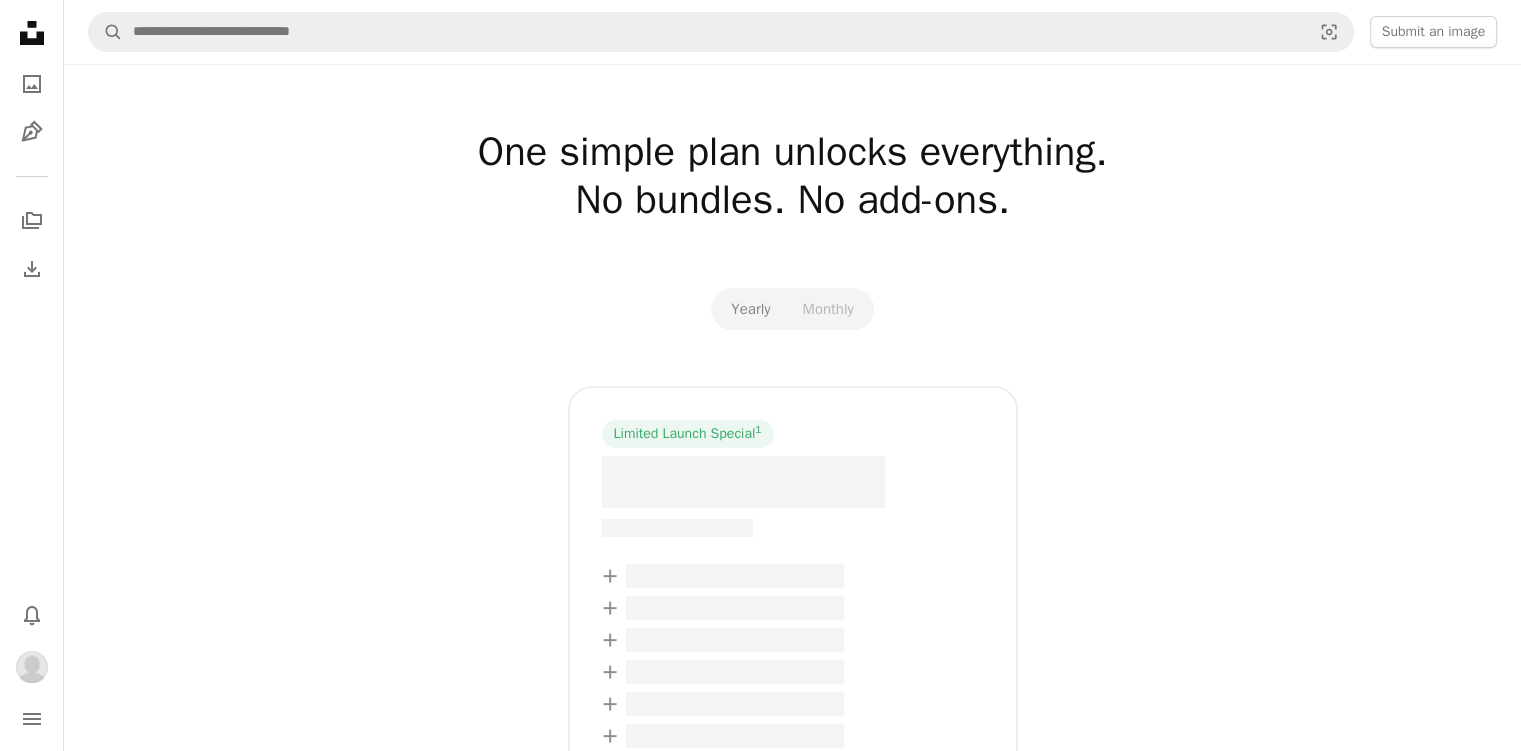 click at bounding box center [32, 667] 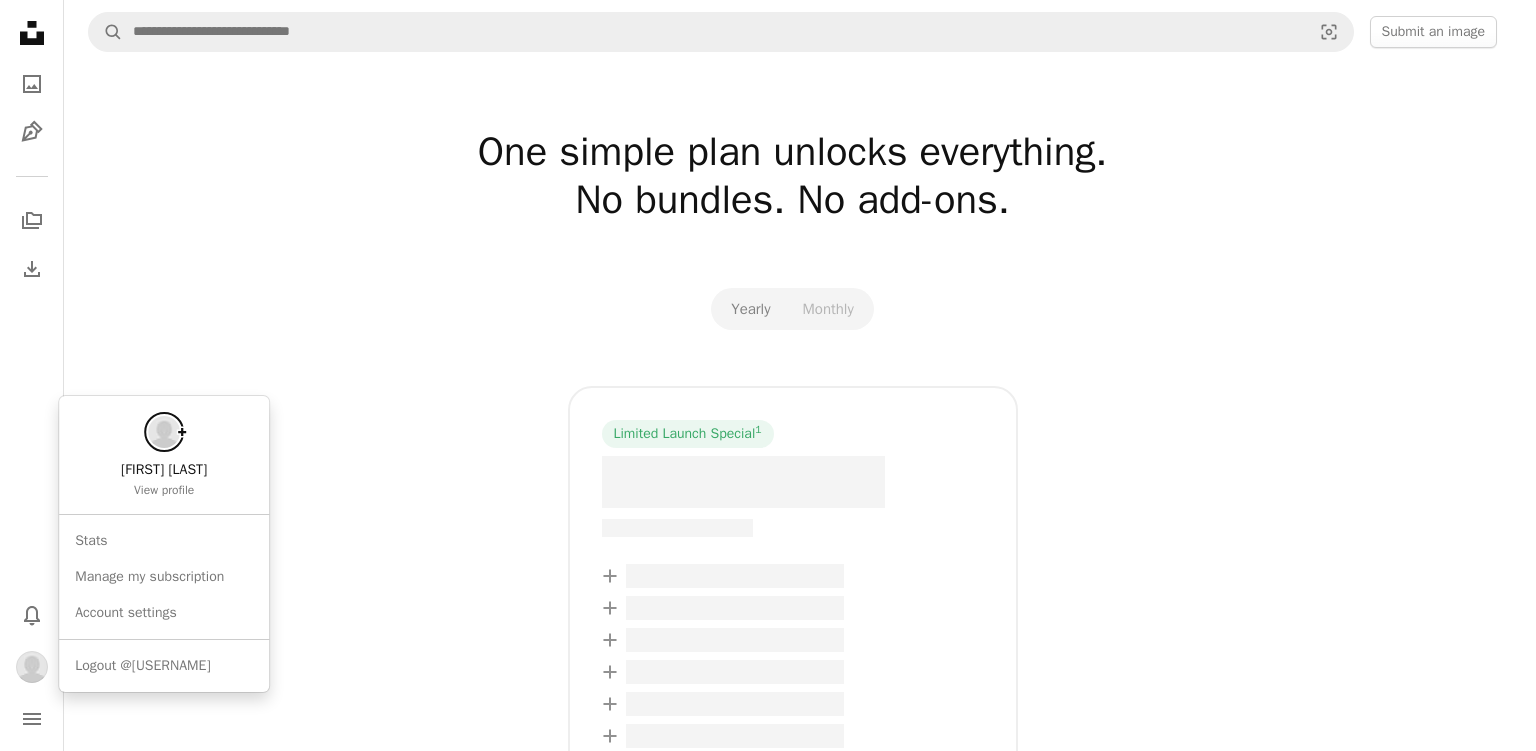 click on "Unsplash logo Unsplash Home A photo Pen Tool A stack of folders Download Bell navigation menu A magnifying glass Visual search Submit an image One simple plan unlocks everything. No bundles. No add-ons. Yearly Monthly Limited Launch Special 1 – –––– ––––. –– –––– ––––  –––– –– A plus sign – –––– –––– ––– –––   –––– –––– A plus sign – –––– –––– ––– –––   –––– –––– A plus sign – –––– –––– ––– –––   –––– –––– A plus sign – –––– –––– ––– –––   –––– –––– A plus sign – –––– –––– ––– –––   –––– –––– A plus sign – –––– –––– ––– –––   –––– –––– Get  Unsplash+ A checkmark Renews automatically A checkmark Cancel anytime A group of people Need a plan for your team? Learn more Why go Unsplash+ New . ." at bounding box center [760, 375] 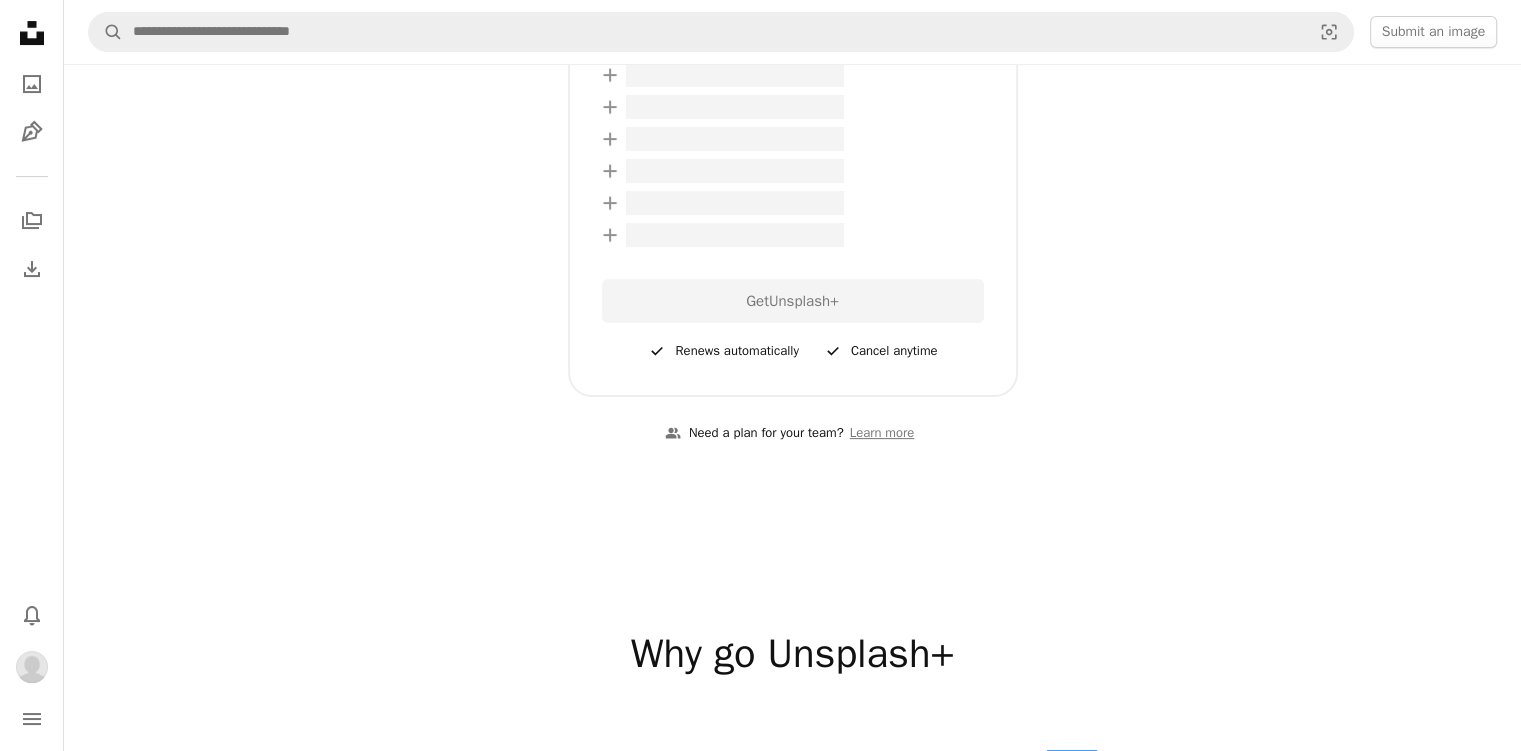 scroll, scrollTop: 0, scrollLeft: 0, axis: both 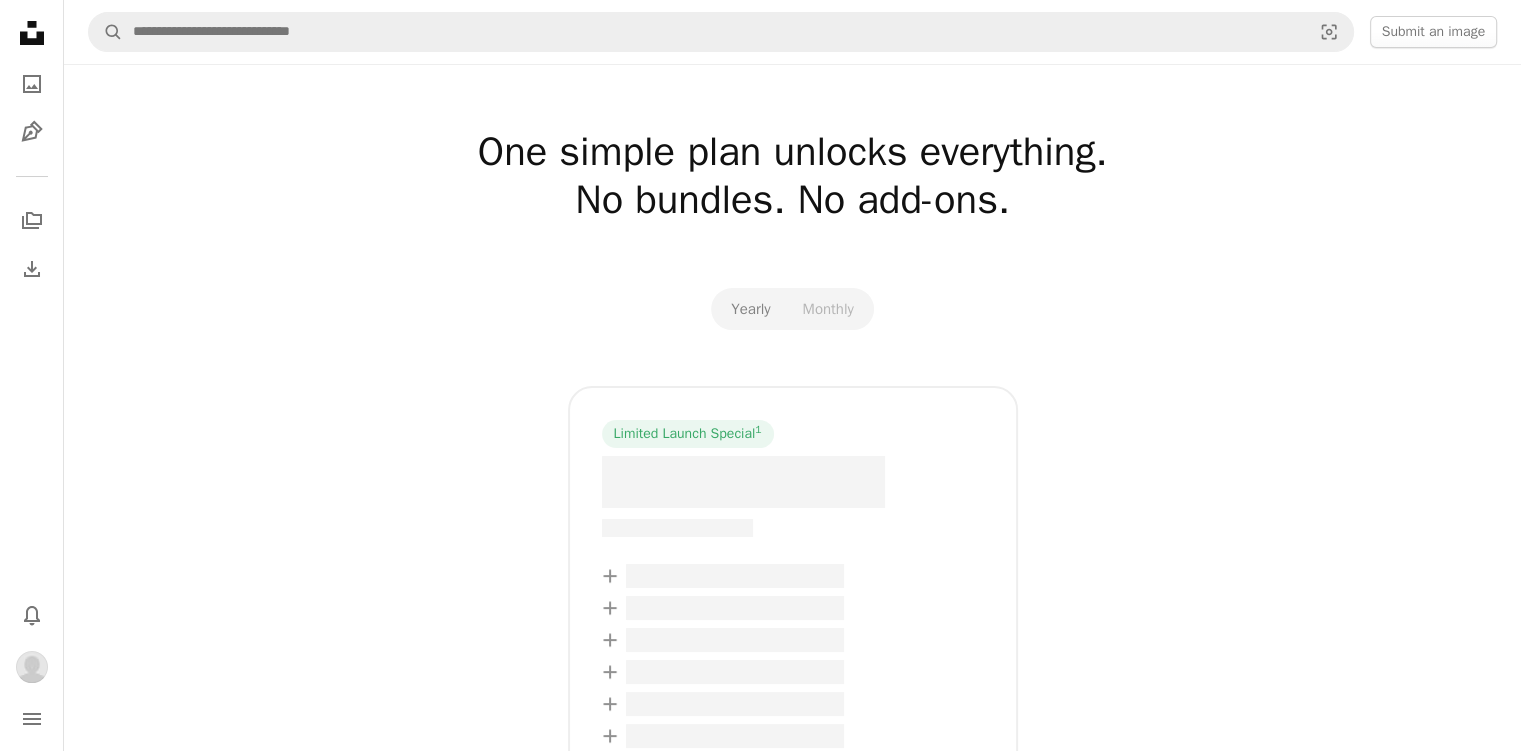 click at bounding box center (32, 667) 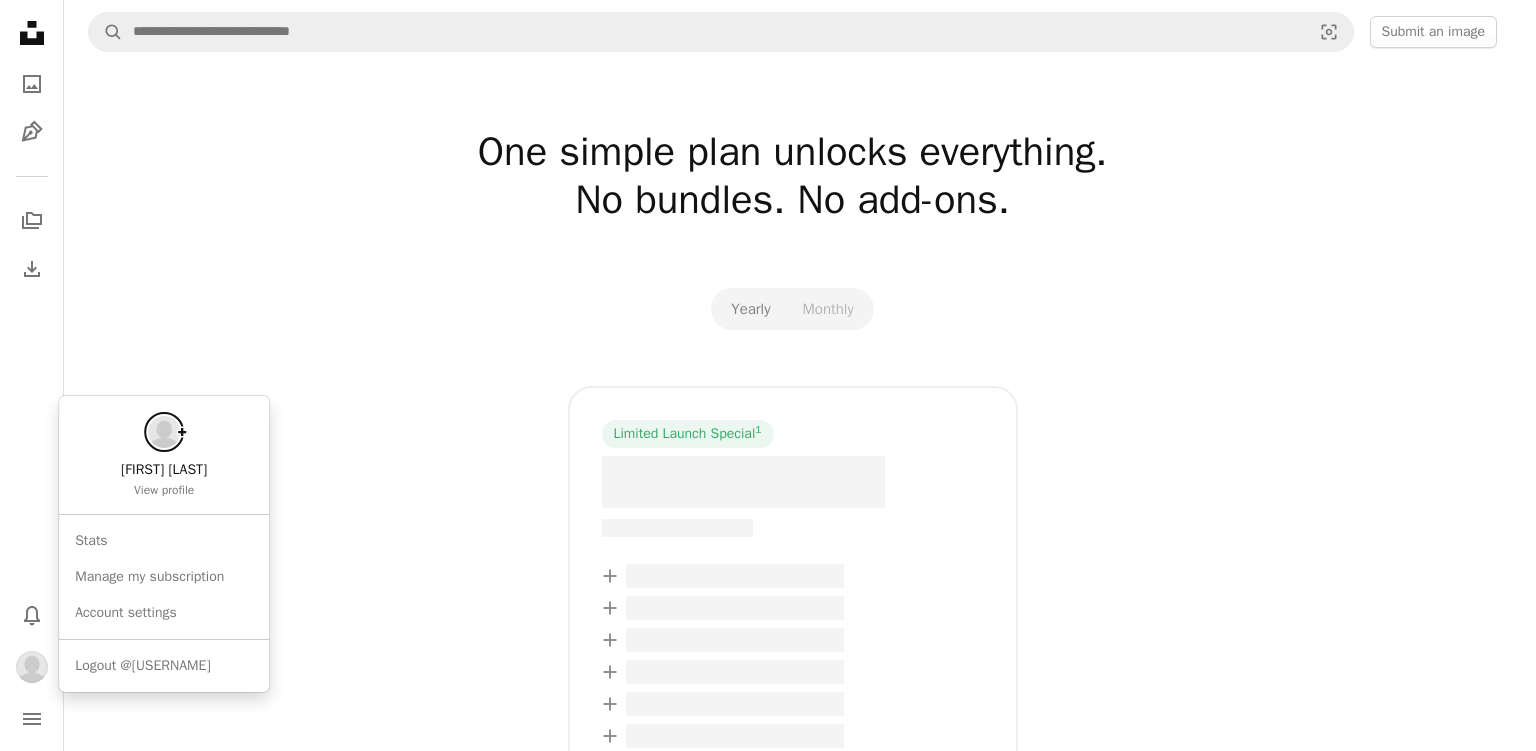 click on "Unsplash logo Unsplash Home A photo Pen Tool A stack of folders Download Bell navigation menu A magnifying glass Visual search Submit an image One simple plan unlocks everything. No bundles. No add-ons. Yearly Monthly Limited Launch Special 1 – –––– ––––. –– –––– ––––  –––– –– A plus sign – –––– –––– ––– –––   –––– –––– A plus sign – –––– –––– ––– –––   –––– –––– A plus sign – –––– –––– ––– –––   –––– –––– A plus sign – –––– –––– ––– –––   –––– –––– A plus sign – –––– –––– ––– –––   –––– –––– A plus sign – –––– –––– ––– –––   –––– –––– Get  Unsplash+ A checkmark Renews automatically A checkmark Cancel anytime A group of people Need a plan for your team? Learn more Why go Unsplash+ New . ." at bounding box center [760, 375] 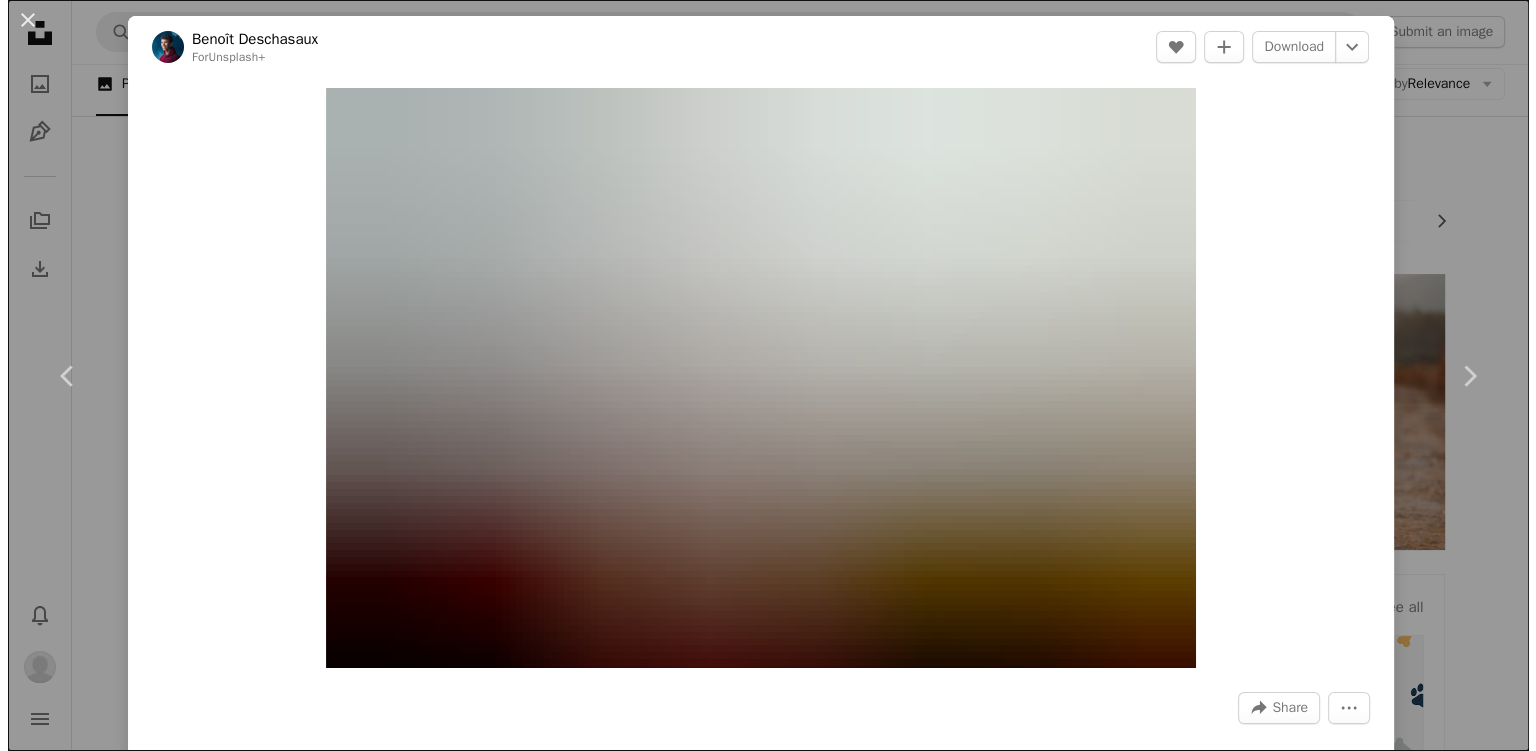 scroll, scrollTop: 18214, scrollLeft: 0, axis: vertical 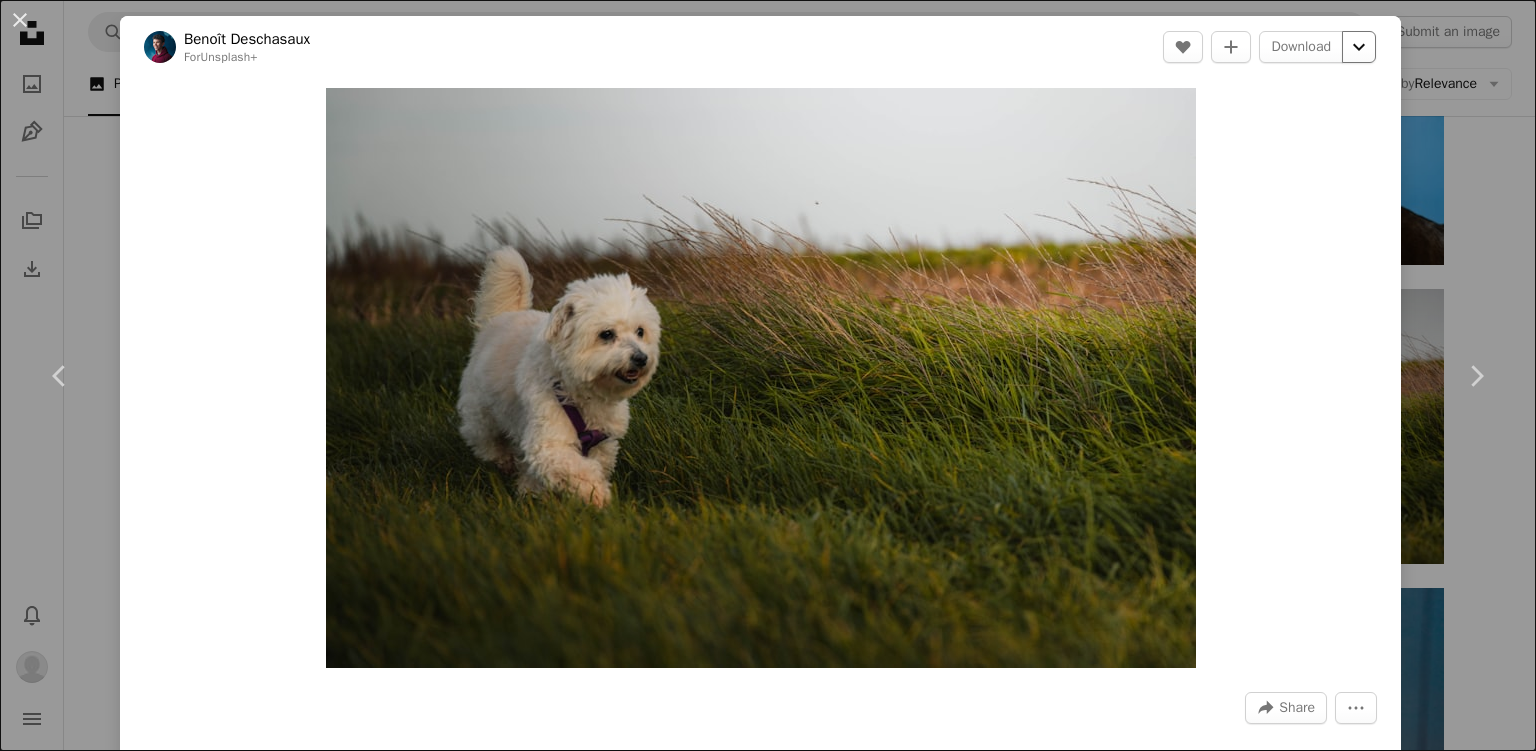 click 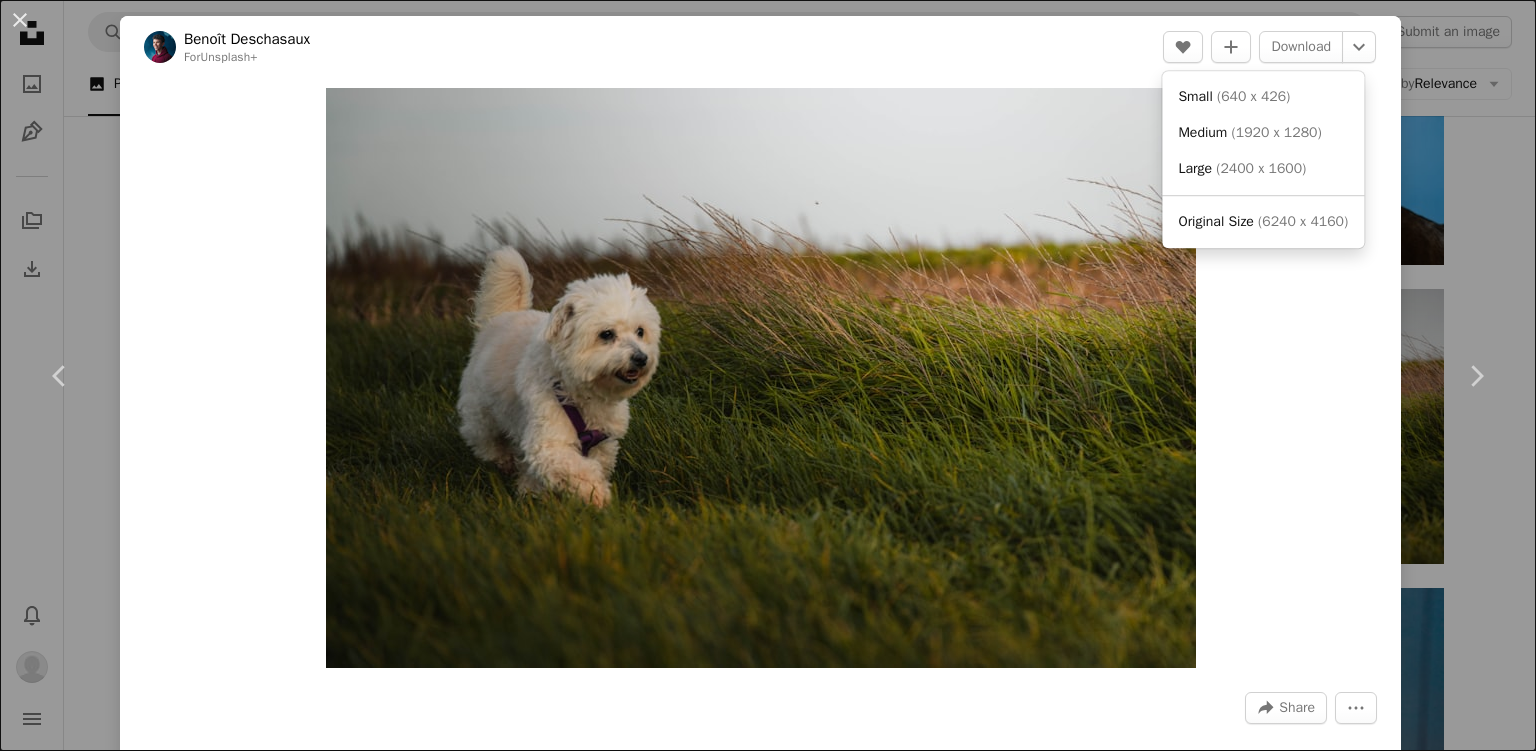 click on "( 6240 x 4160 )" at bounding box center (1303, 221) 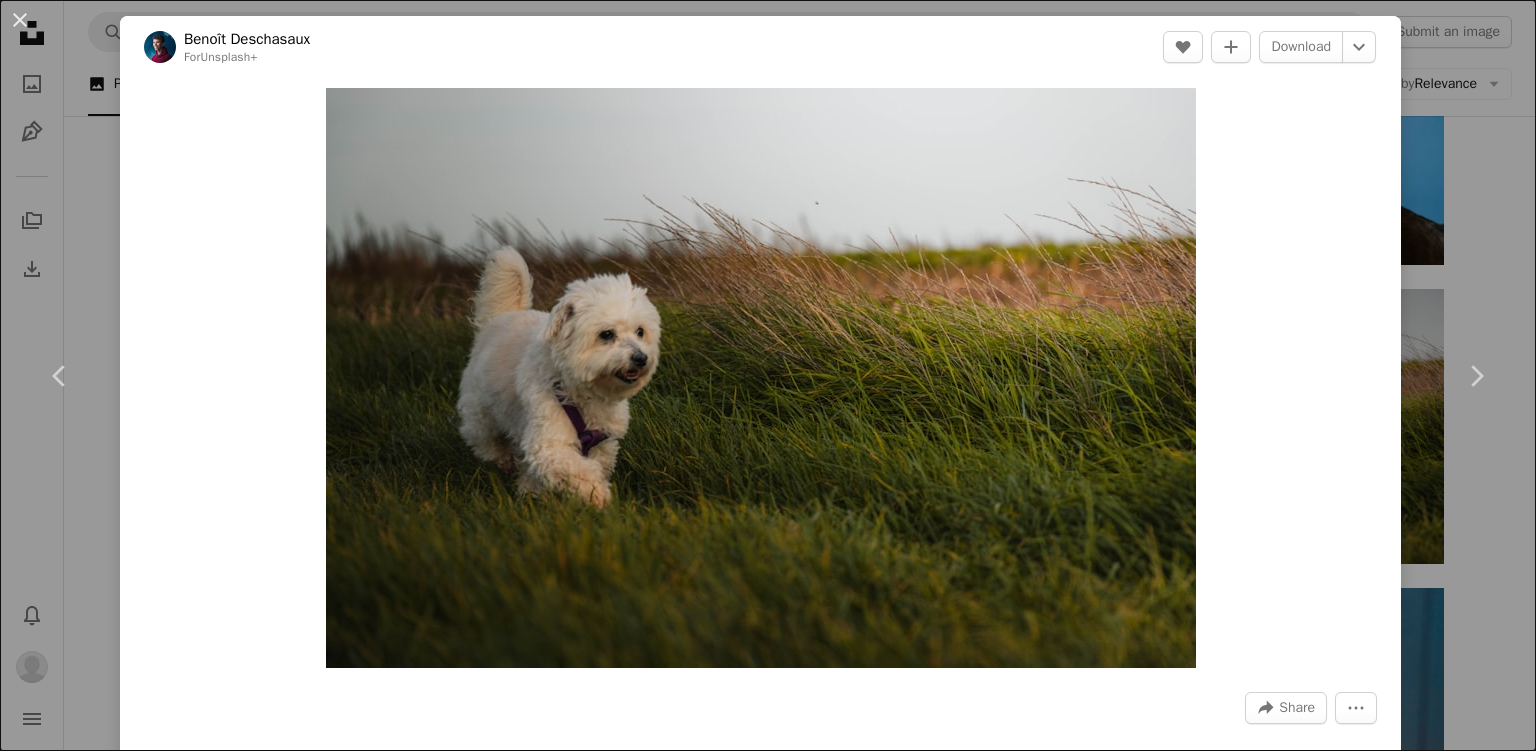 click on "A X shape Chevron left Chevron right [FIRST] [LAST] For Unsplash+ A heart A plus sign Download Chevron down Zoom in A forward-right arrow Share More Actions Little bichon walking in a grass field at sunset Calendar outlined Published on November 24, 2022 Safety Licensed under the Unsplash+ License dog puppy pet dog wallpaper white dog canine walking dog white puppy bichon frise terrier dog in grass bichon dog sunset dog in field little dog walking dogs From this series Chevron right Plus sign for Unsplash+ Plus sign for Unsplash+ Plus sign for Unsplash+ Plus sign for Unsplash+ Related images Plus sign for Unsplash+ A heart A plus sign Getty Images For Unsplash+ Arrow pointing down Plus sign for Unsplash+ A heart A plus sign Frank Flores For Unsplash+ Arrow pointing down Plus sign for Unsplash+ A heart A plus sign [FIRST] [LAST] For Unsplash+ Arrow pointing down Plus sign for Unsplash+ A heart For" at bounding box center [768, 375] 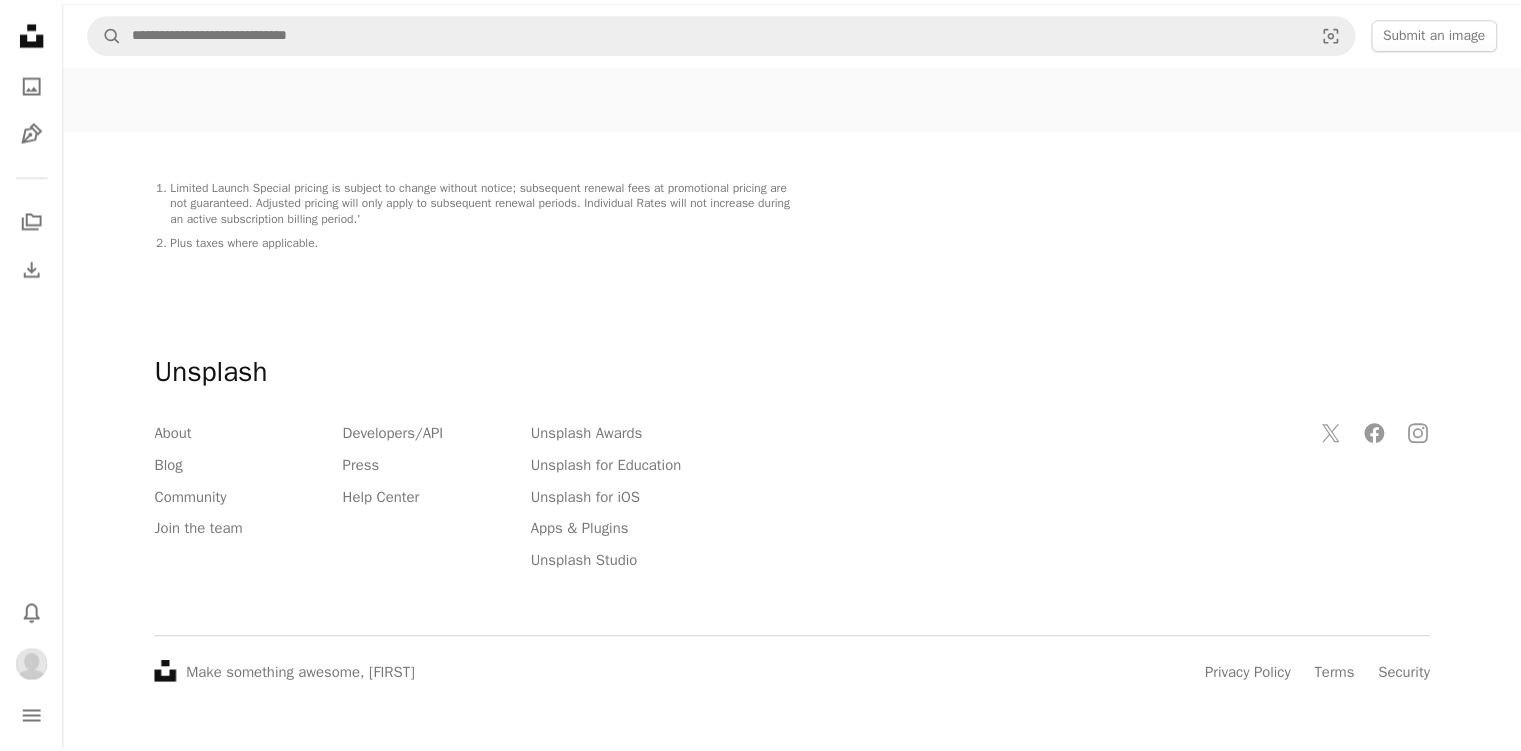 scroll, scrollTop: 3936, scrollLeft: 0, axis: vertical 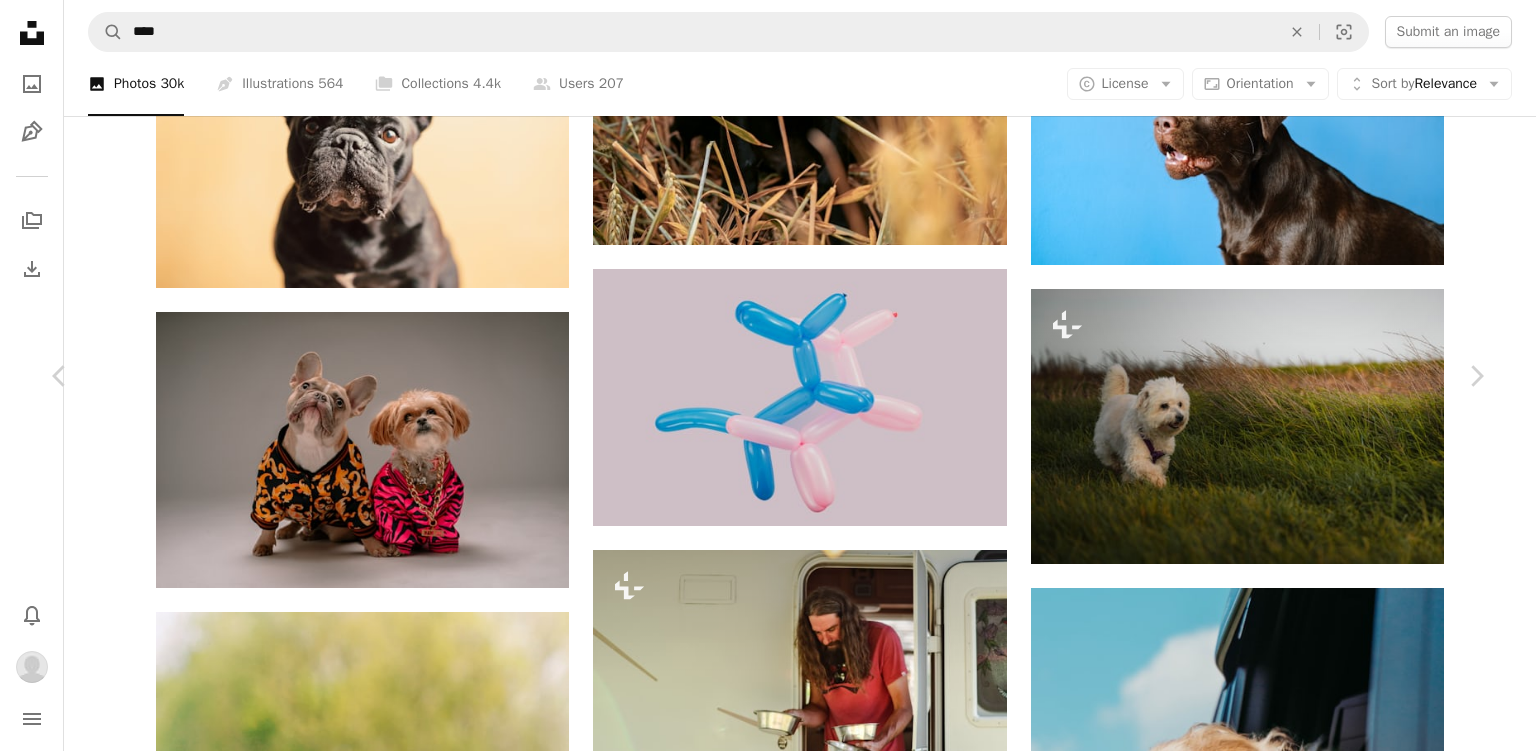 click on "A X shape Chevron left Chevron right [FIRST] [LAST] For Unsplash+ A heart A plus sign Download Chevron down Zoom in A forward-right arrow Share More Actions Little bichon walking in a grass field at sunset Calendar outlined Published on November 24, 2022 Safety Licensed under the Unsplash+ License dog puppy pet dog wallpaper white dog canine walking dog white puppy bichon frise terrier dog in grass bichon dog sunset dog in field little dog walking dogs From this series Chevron right Plus sign for Unsplash+ Plus sign for Unsplash+ Plus sign for Unsplash+ Plus sign for Unsplash+ Related images Plus sign for Unsplash+ A heart A plus sign Getty Images For Unsplash+ Arrow pointing down Plus sign for Unsplash+ A heart A plus sign Frank Flores For Unsplash+ Arrow pointing down Plus sign for Unsplash+ A heart A plus sign [FIRST] [LAST] For Unsplash+ Arrow pointing down Plus sign for Unsplash+ A heart For" at bounding box center (768, 4544) 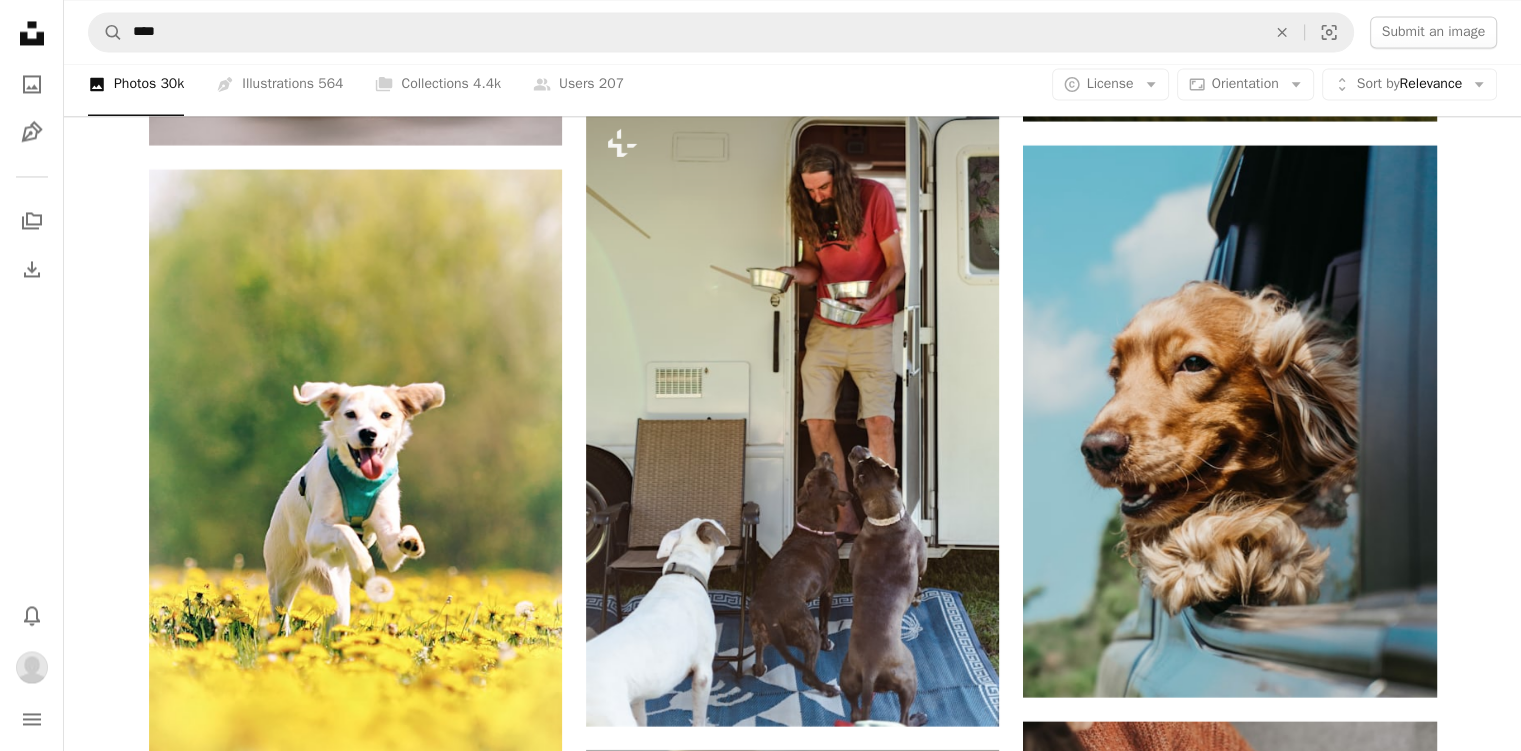 scroll, scrollTop: 18712, scrollLeft: 0, axis: vertical 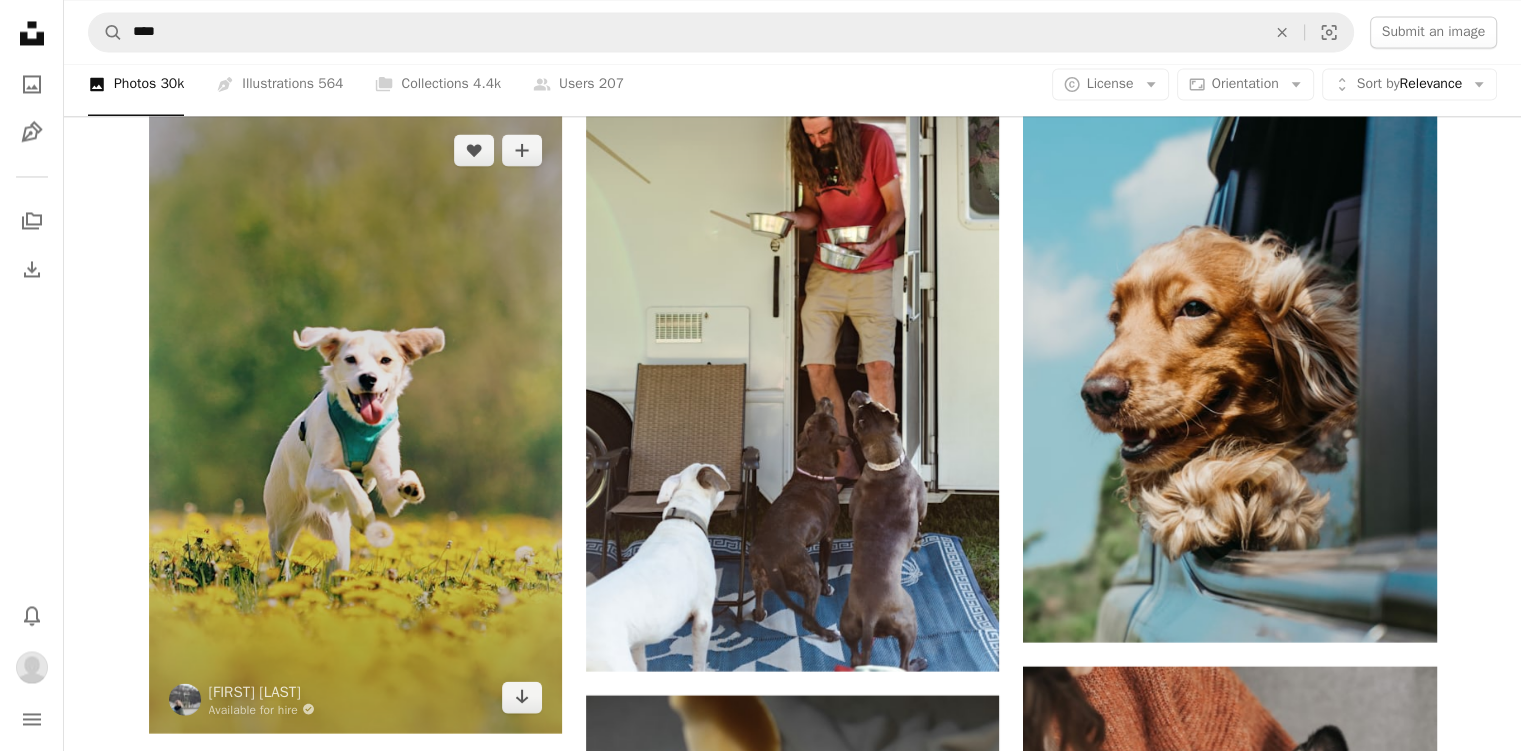 click at bounding box center (355, 423) 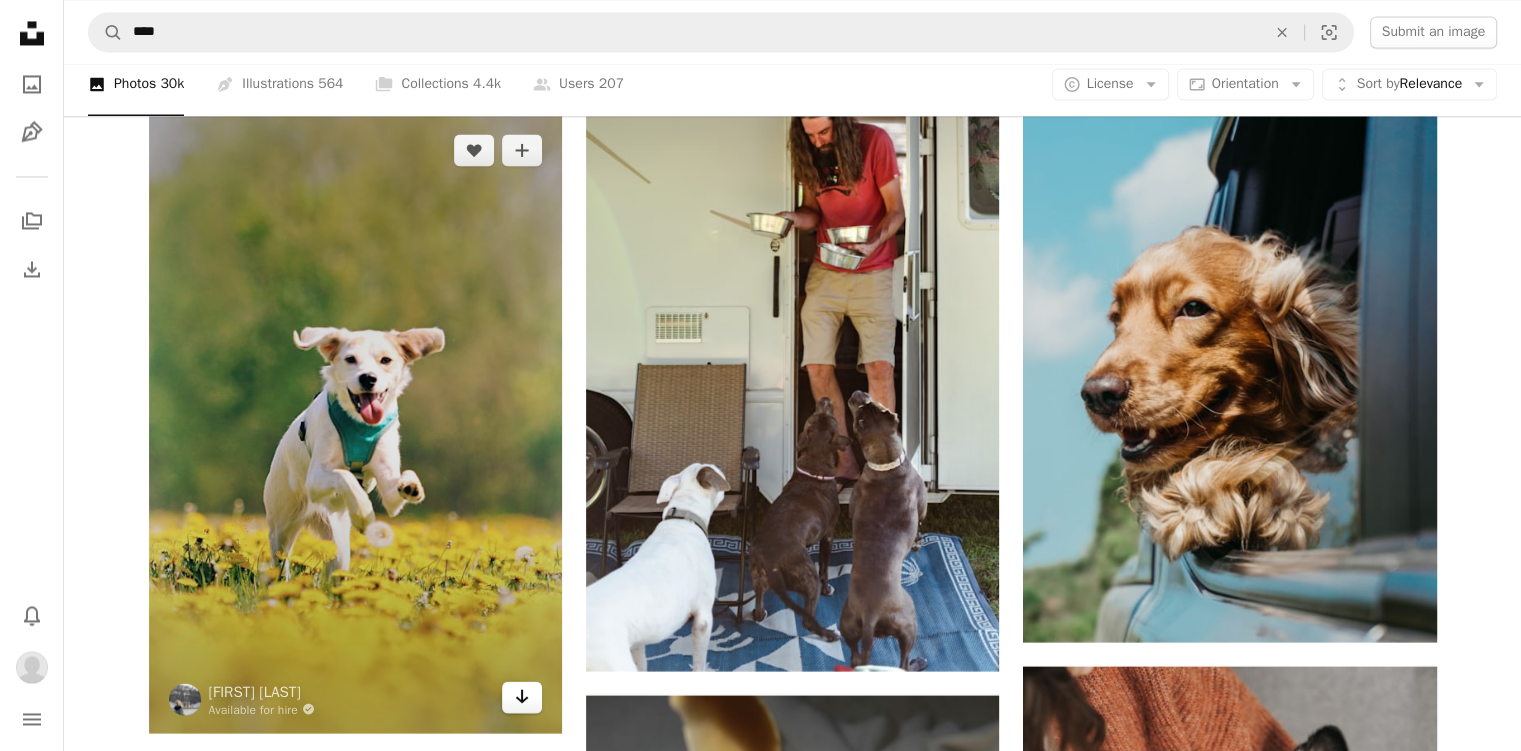 click on "Arrow pointing down" 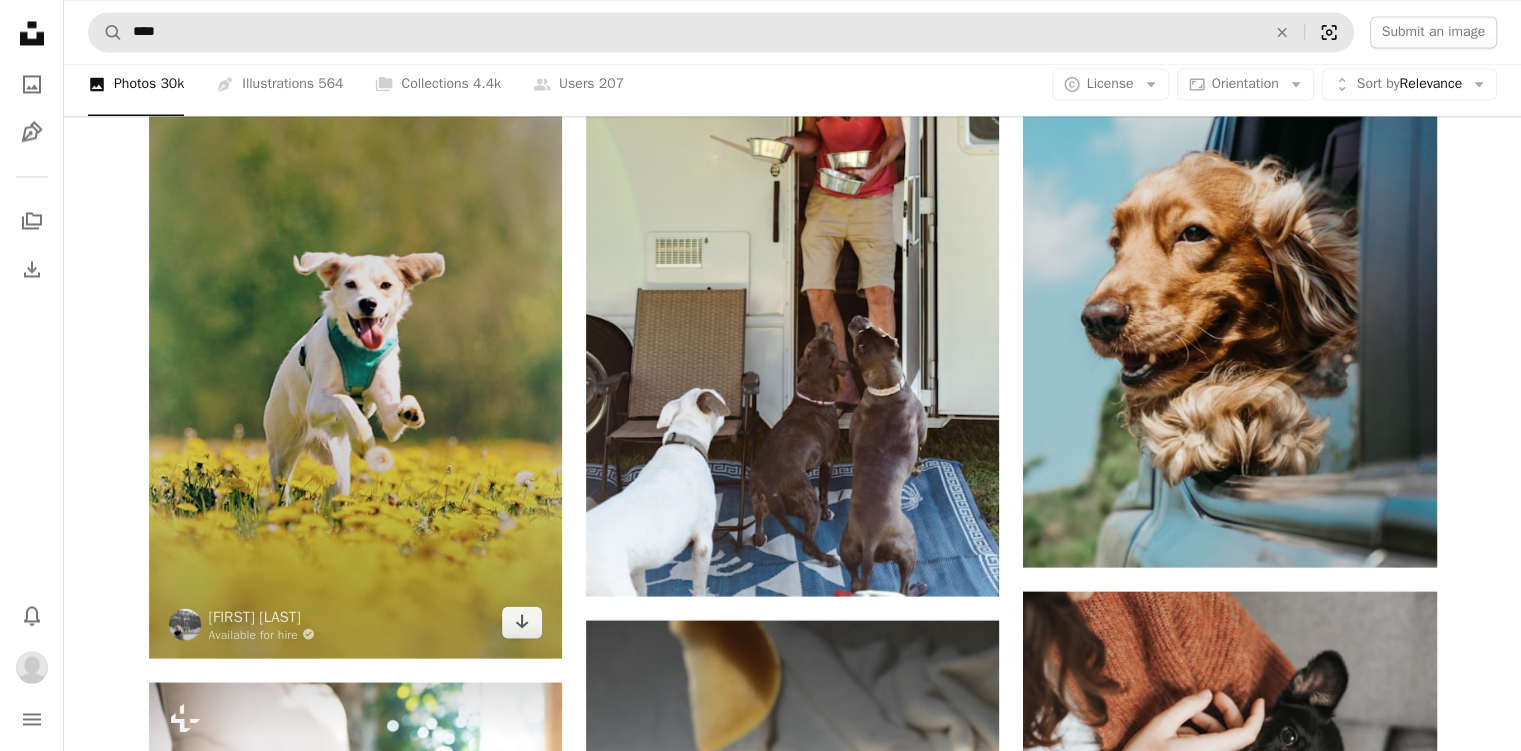 scroll, scrollTop: 18792, scrollLeft: 0, axis: vertical 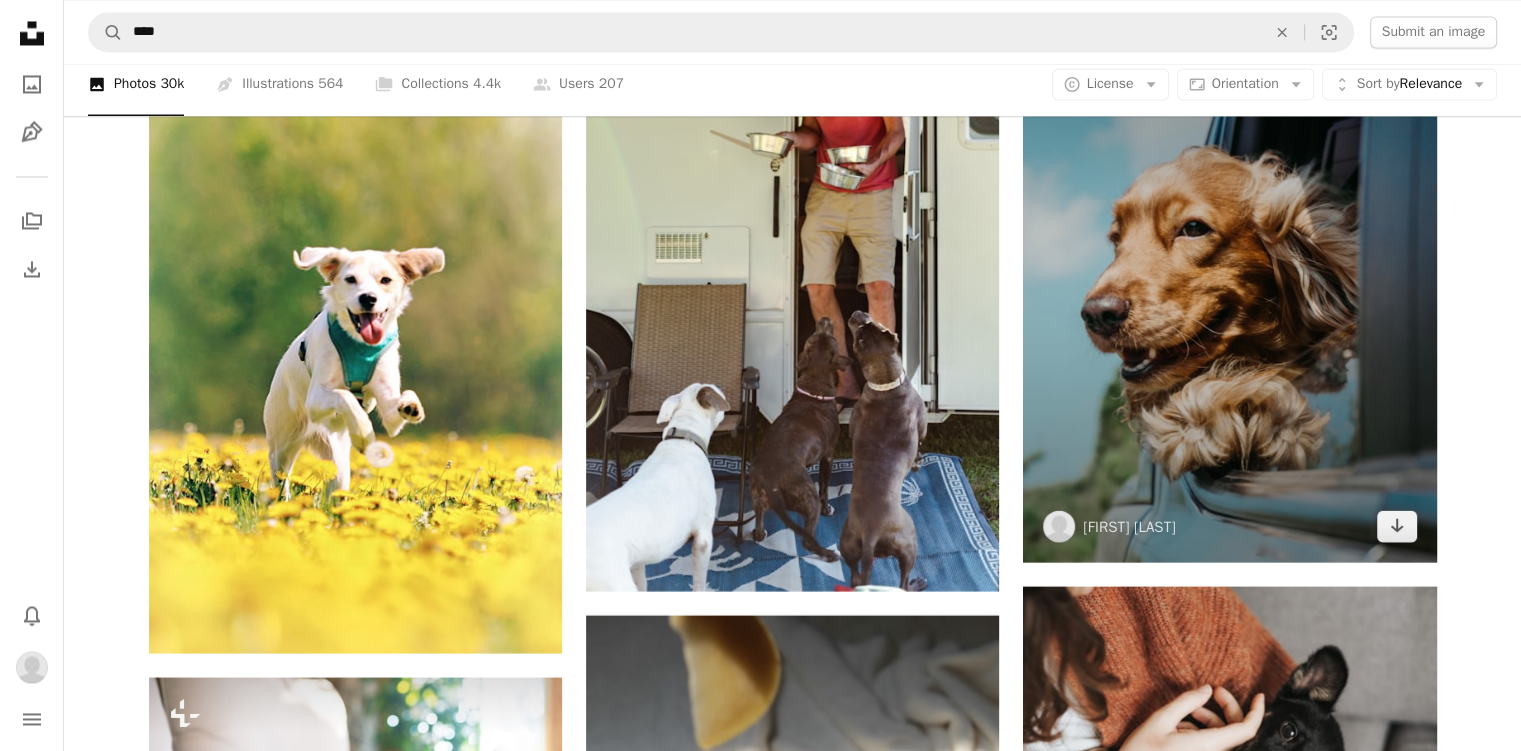 click at bounding box center (1229, 285) 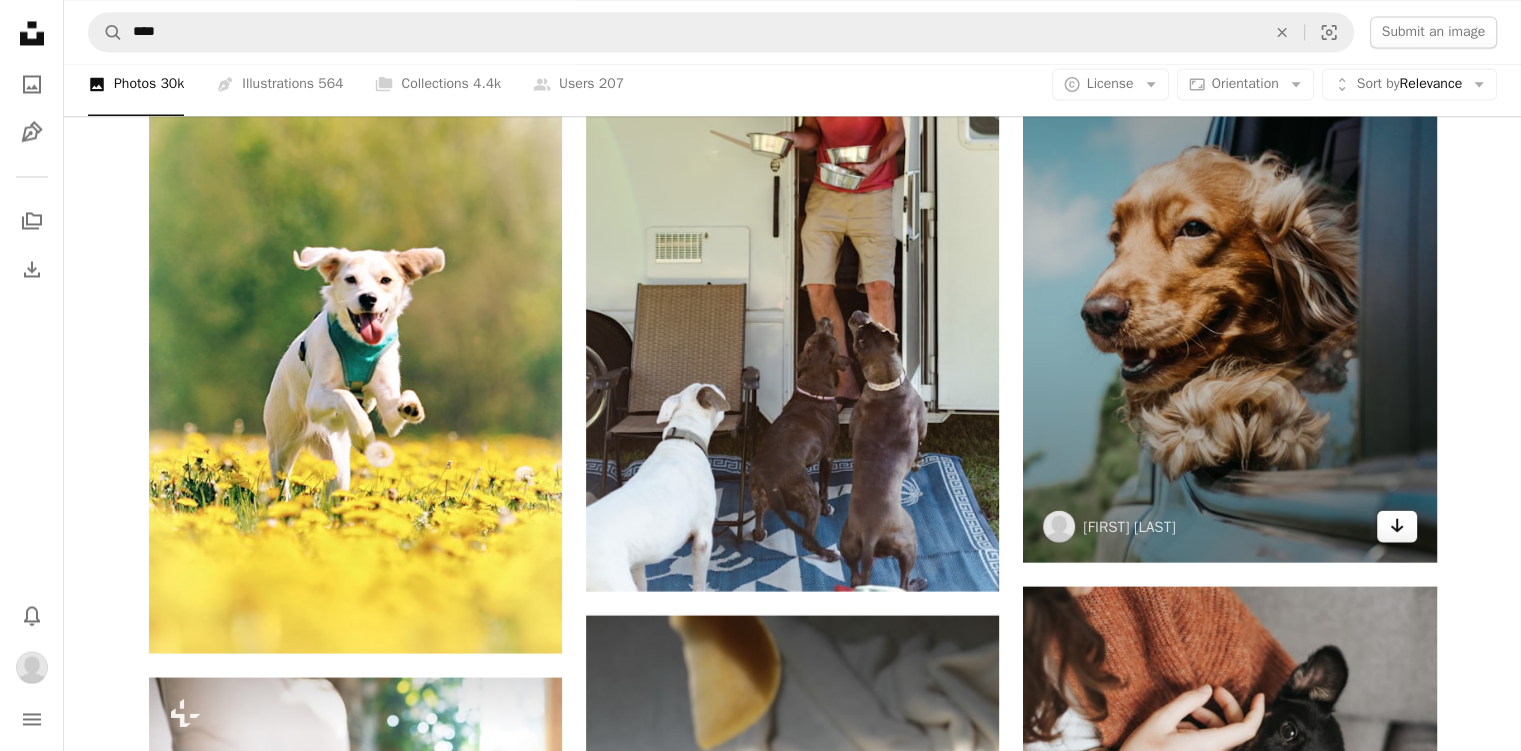 click on "Arrow pointing down" 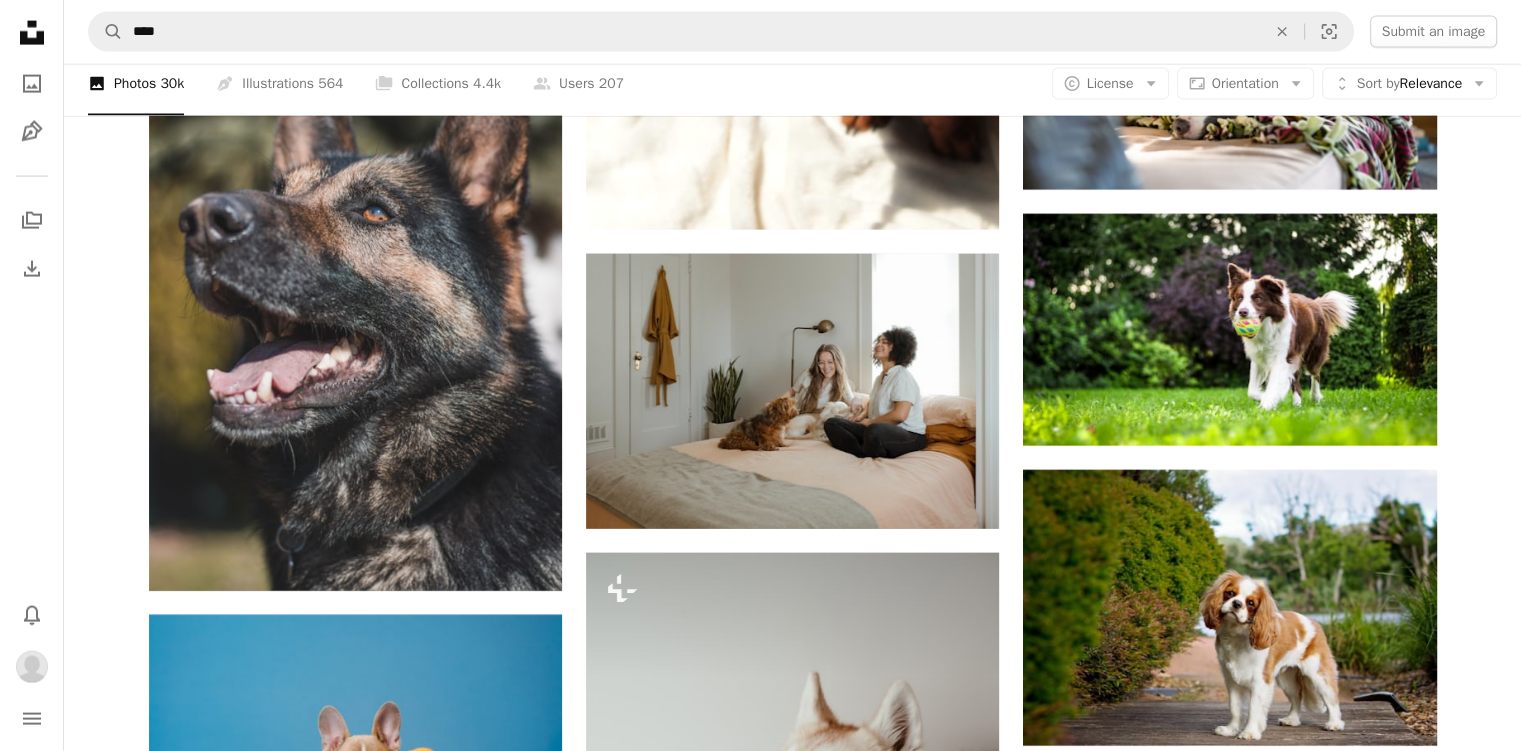 scroll, scrollTop: 19800, scrollLeft: 0, axis: vertical 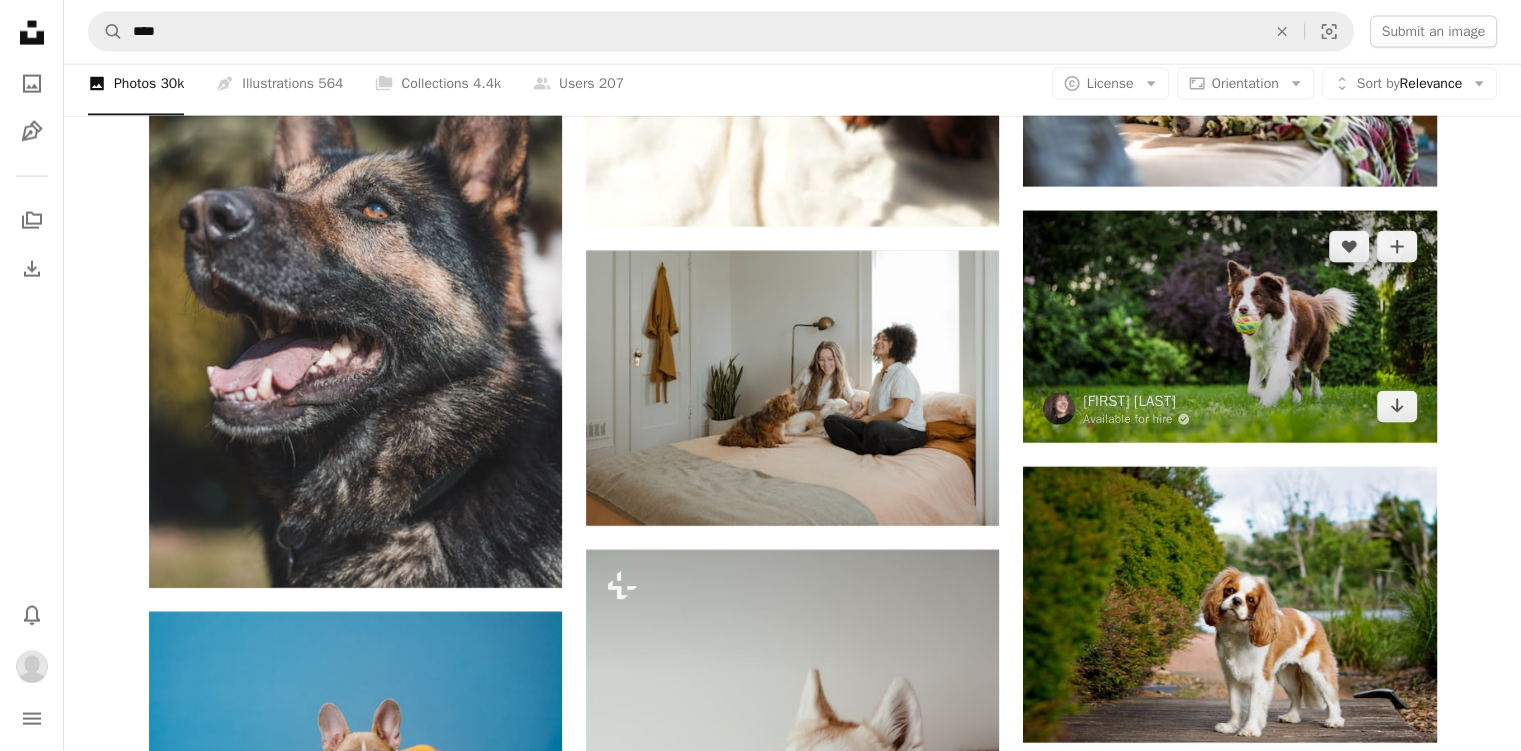 click at bounding box center [1229, 327] 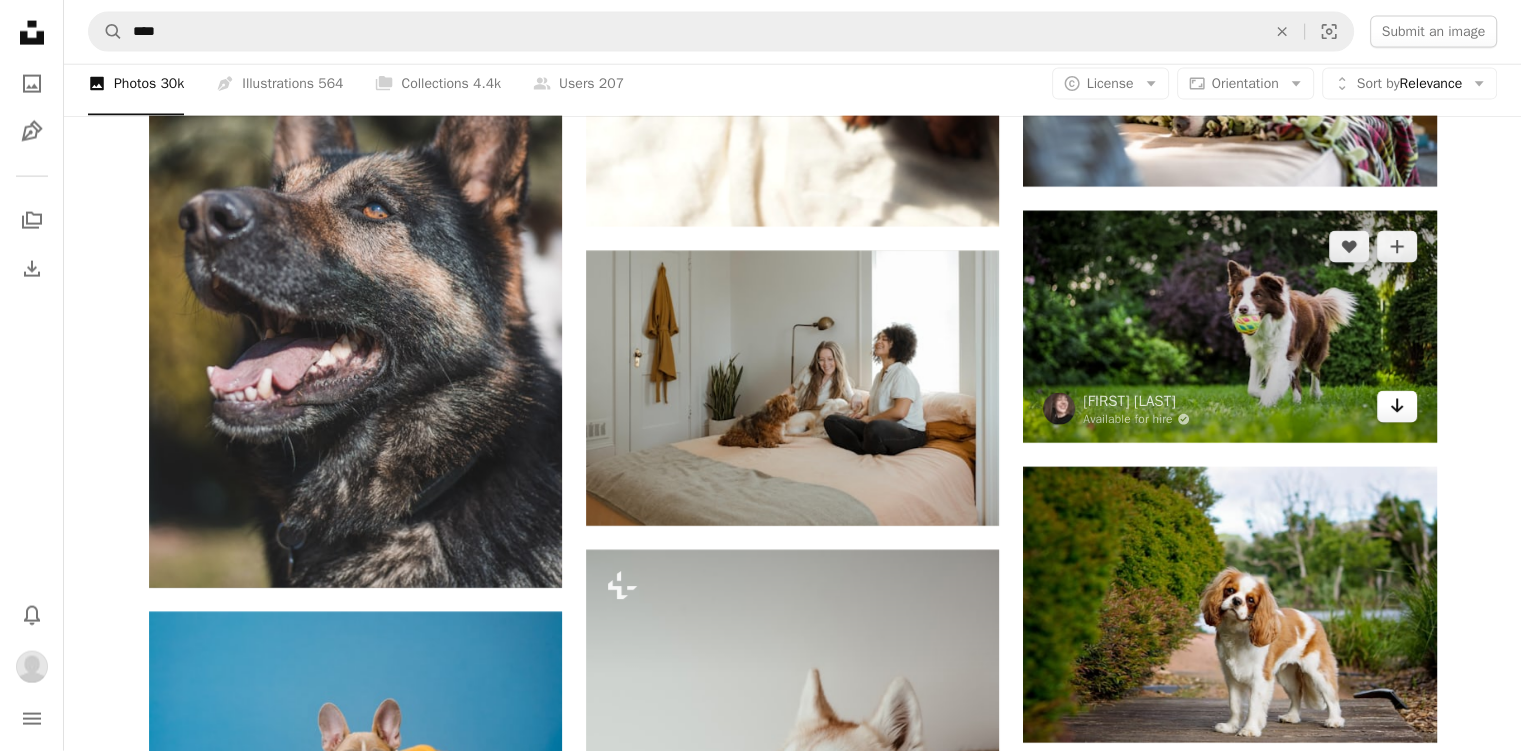 click on "Arrow pointing down" 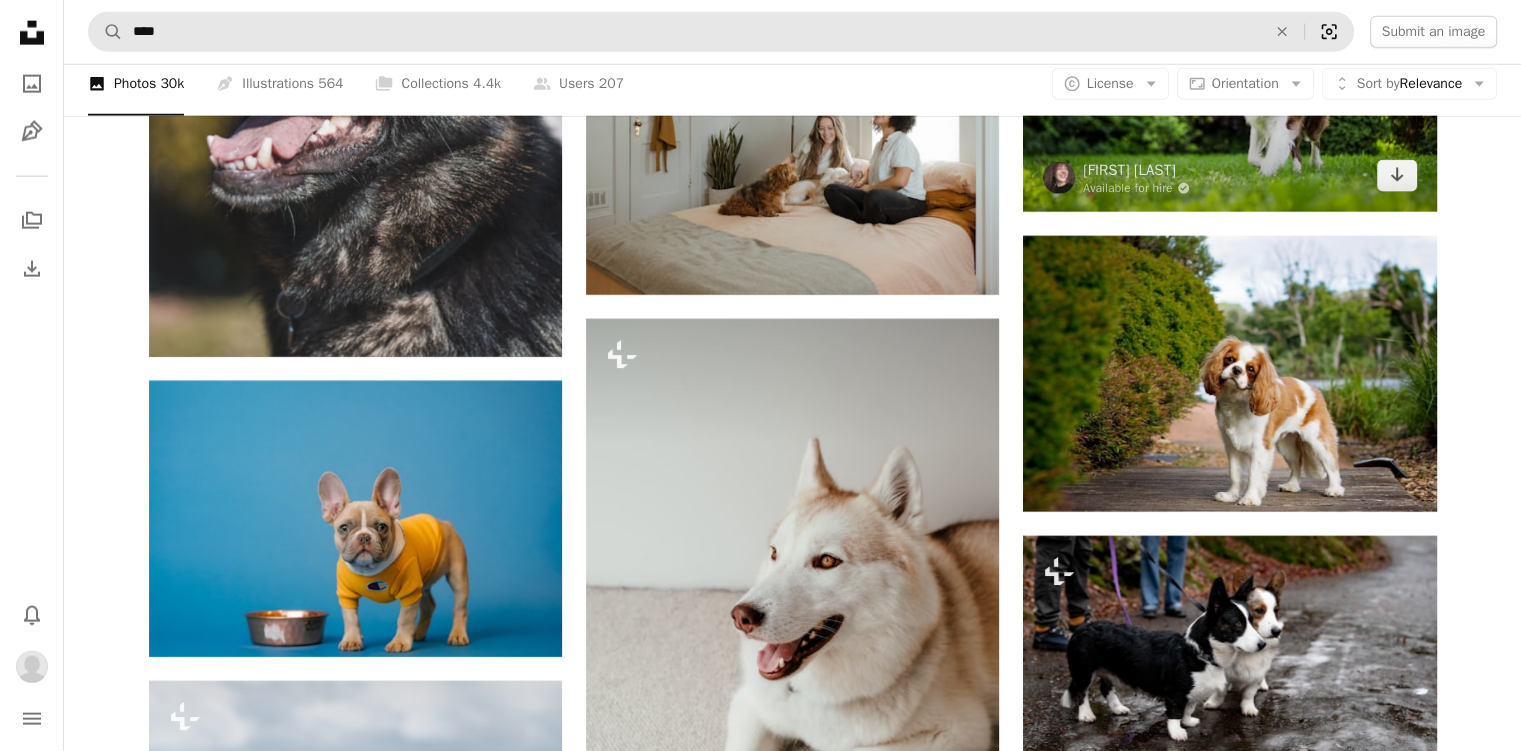 scroll, scrollTop: 20035, scrollLeft: 0, axis: vertical 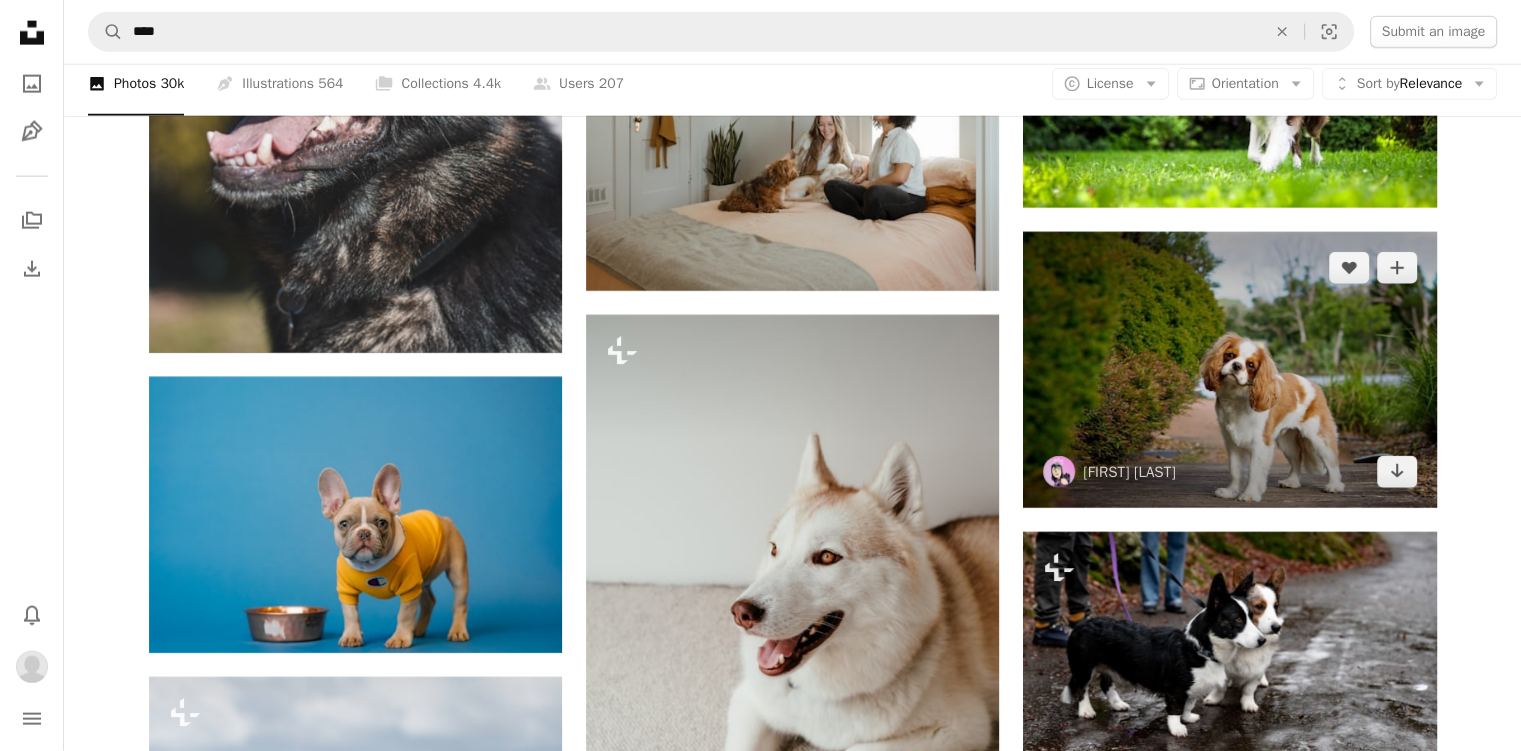 click at bounding box center (1229, 369) 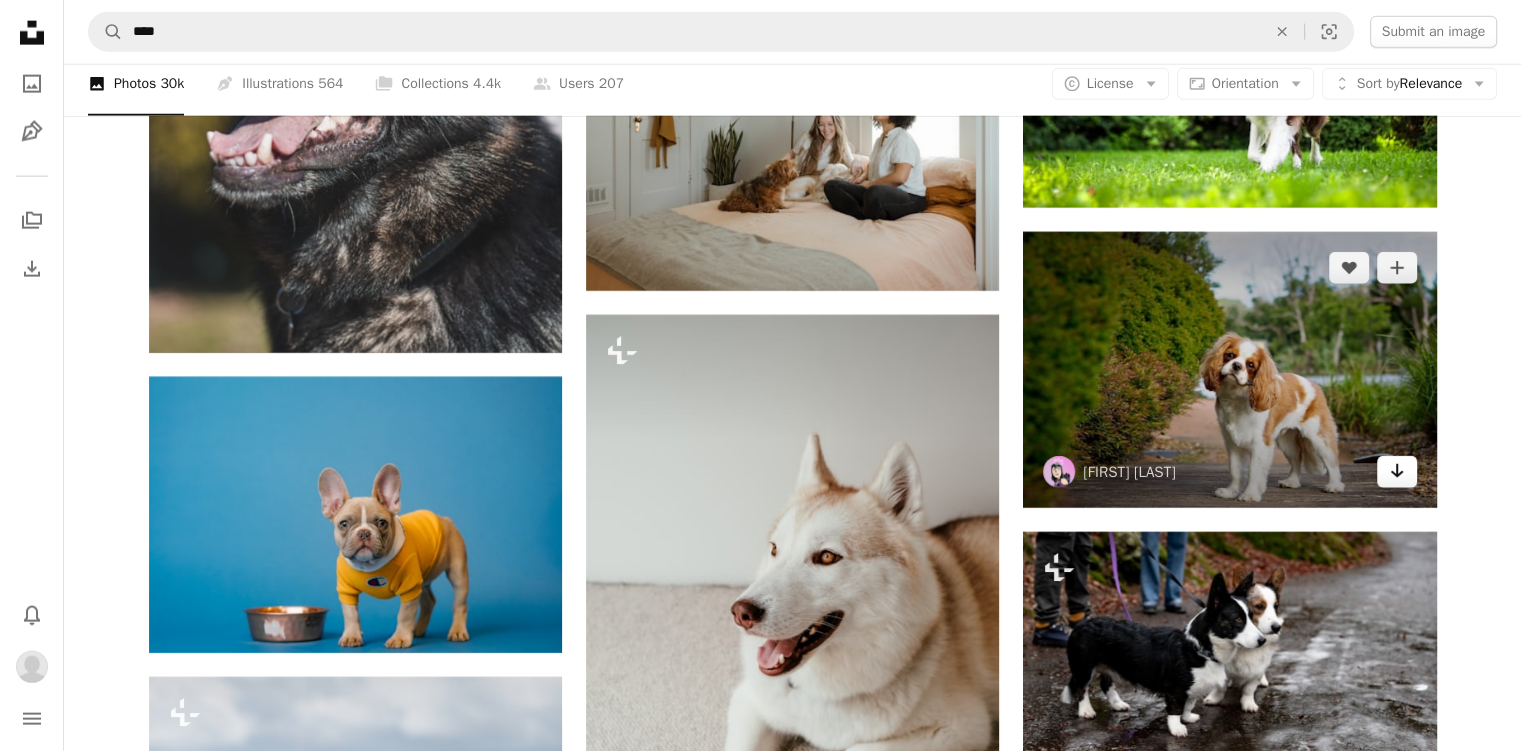 click on "Arrow pointing down" 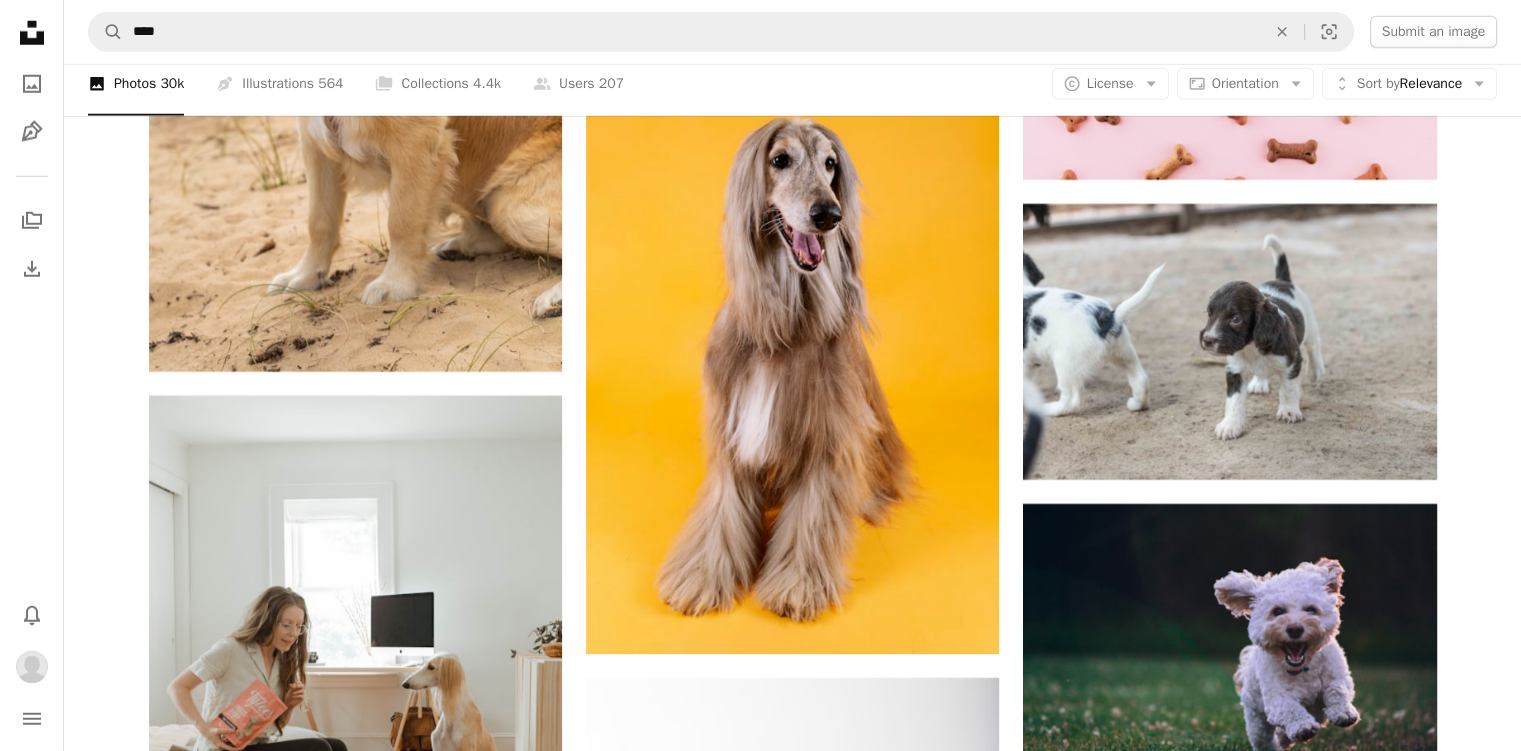 scroll, scrollTop: 20962, scrollLeft: 0, axis: vertical 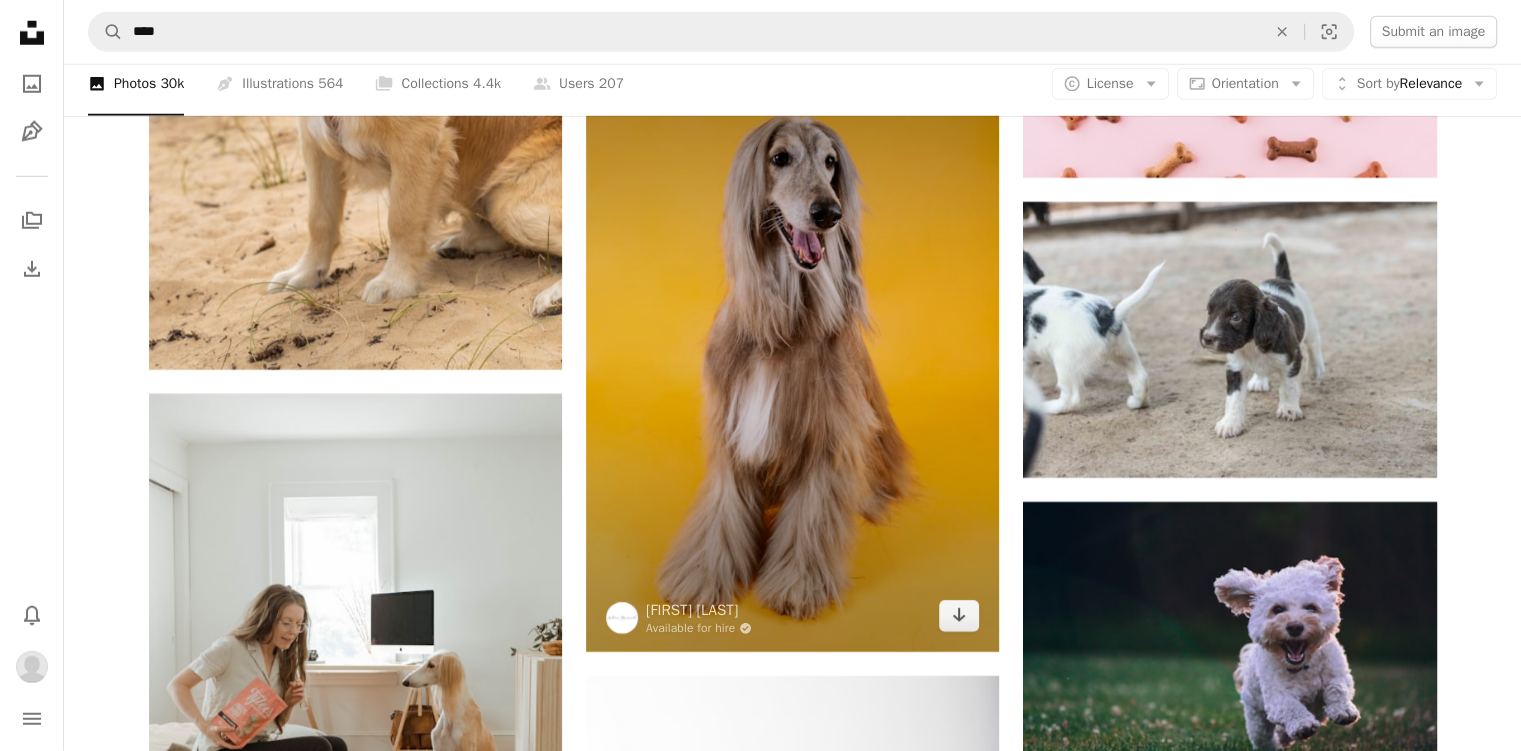 click at bounding box center (792, 342) 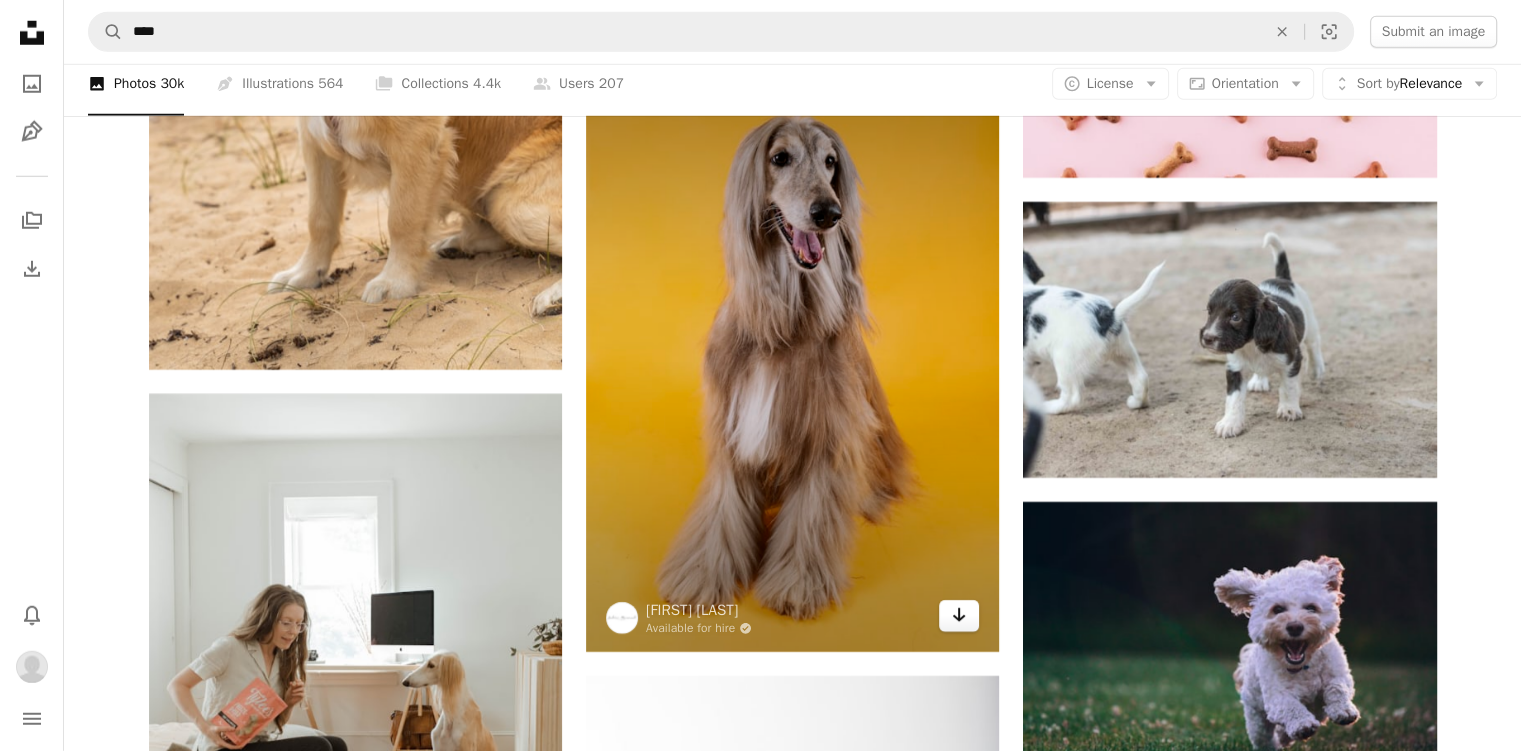 click on "Arrow pointing down" 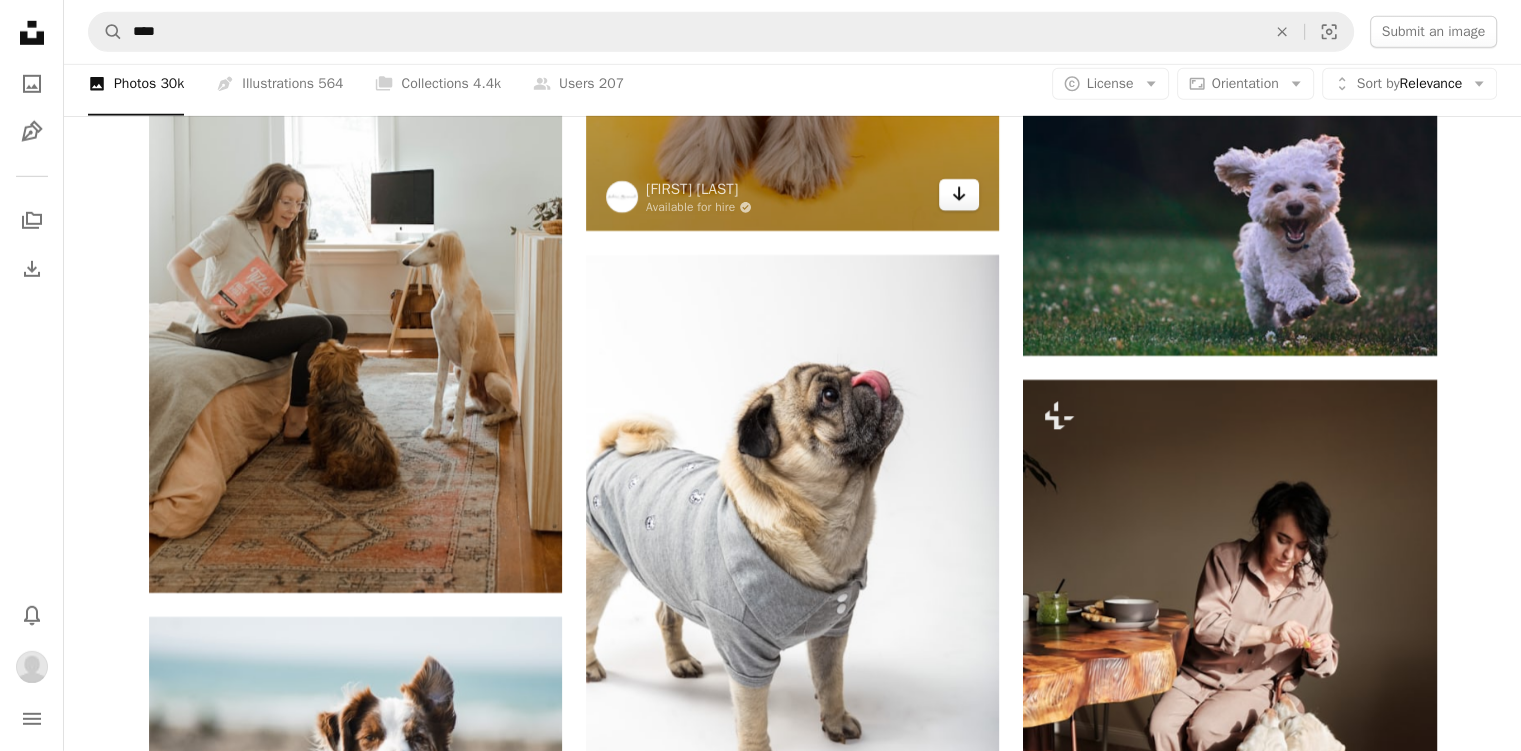 scroll, scrollTop: 21387, scrollLeft: 0, axis: vertical 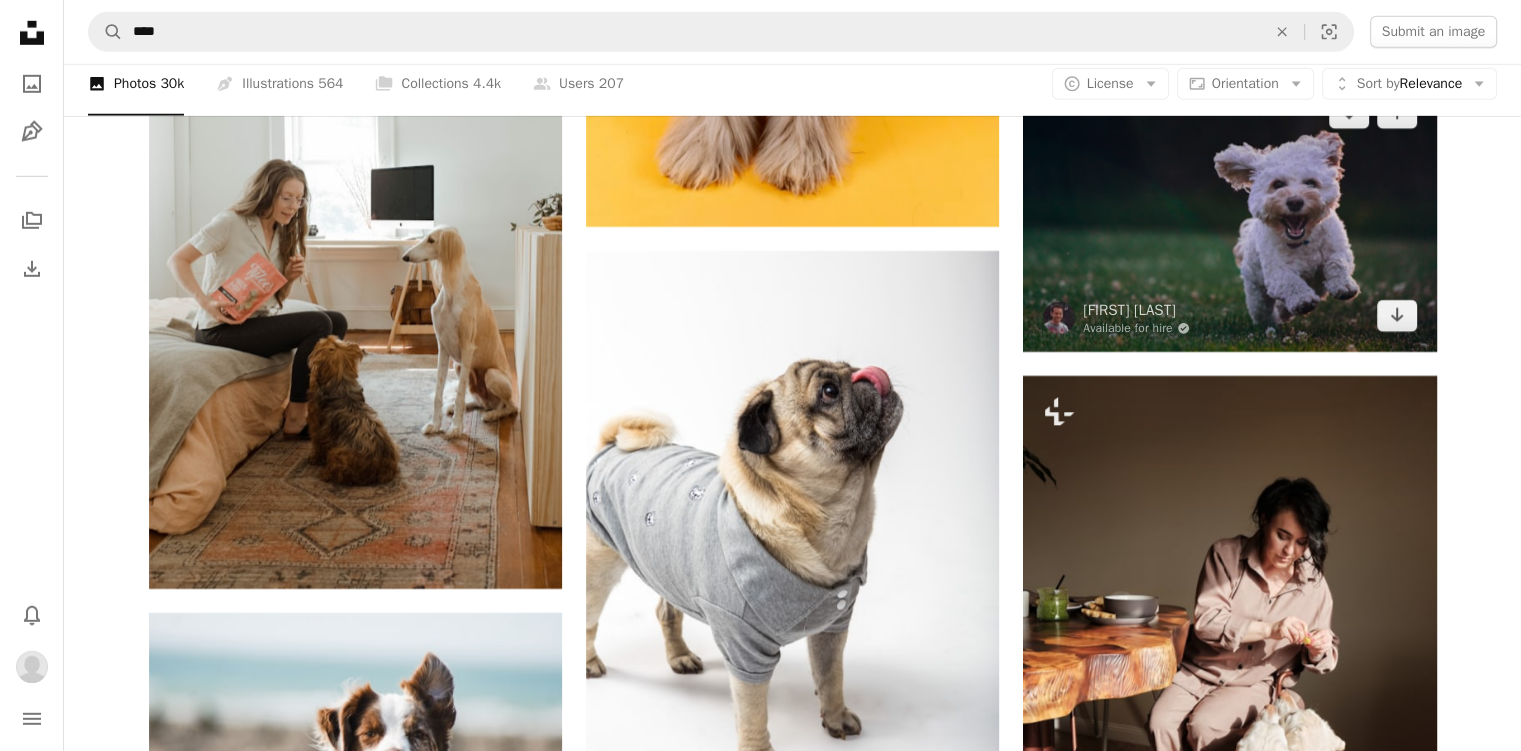click at bounding box center (1229, 214) 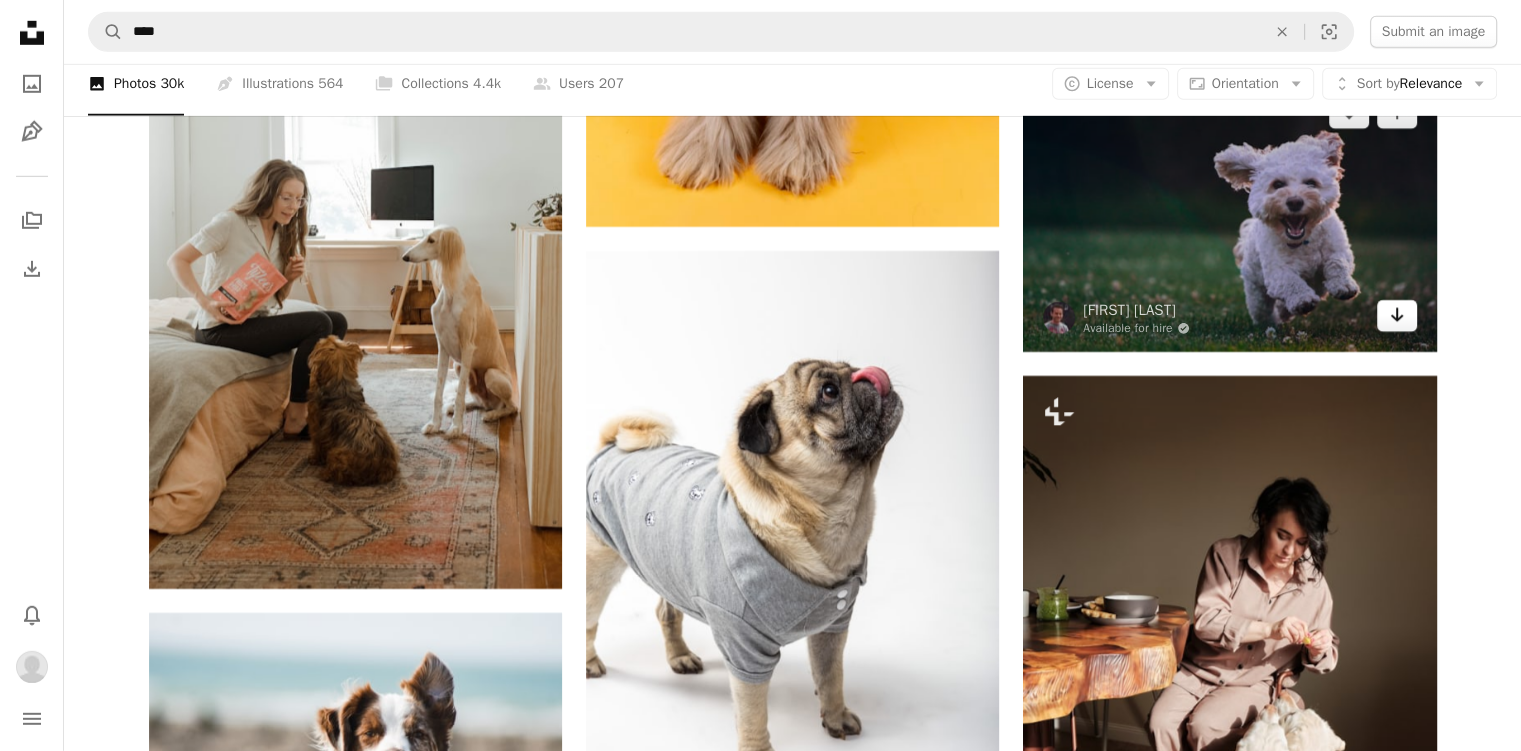 click on "Arrow pointing down" at bounding box center (1397, 316) 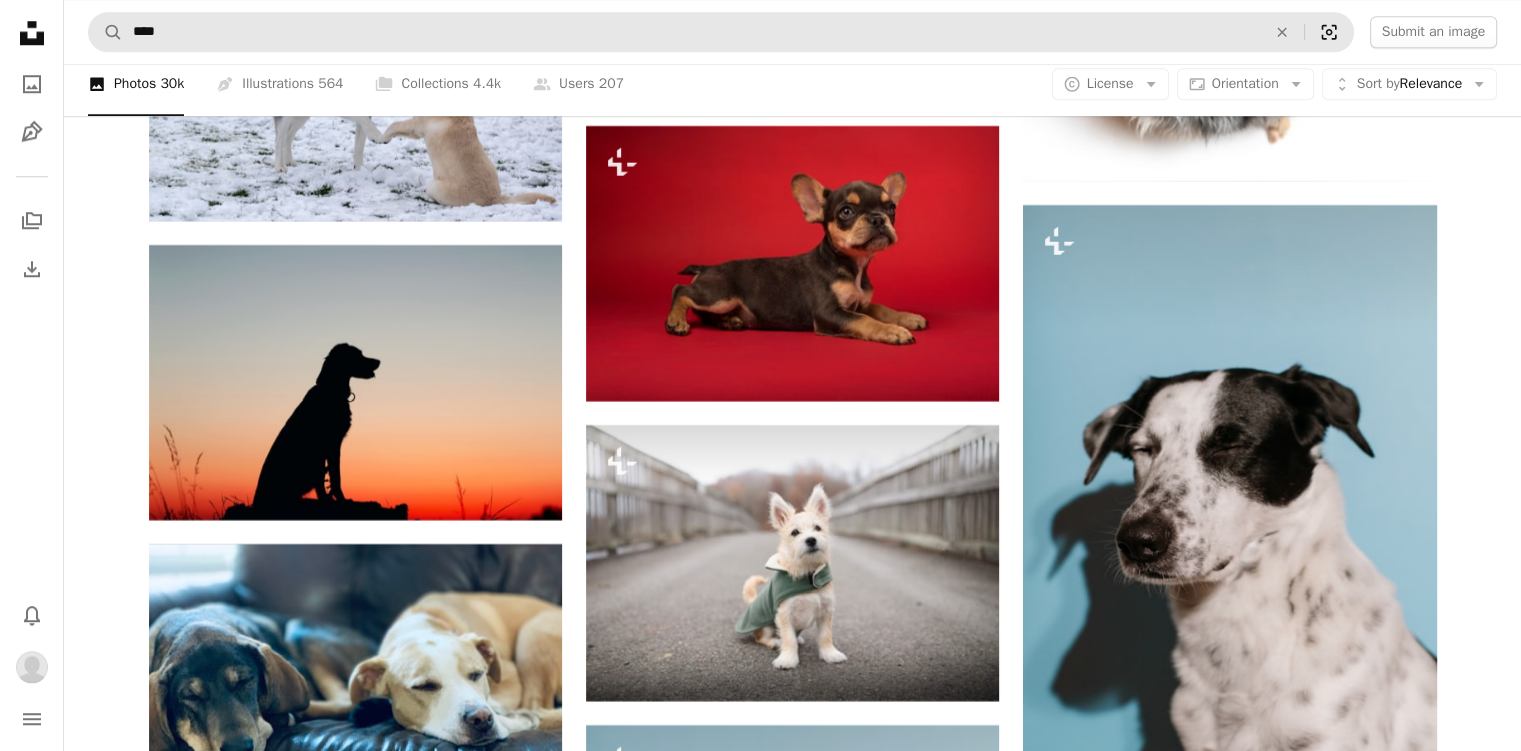 scroll, scrollTop: 24584, scrollLeft: 0, axis: vertical 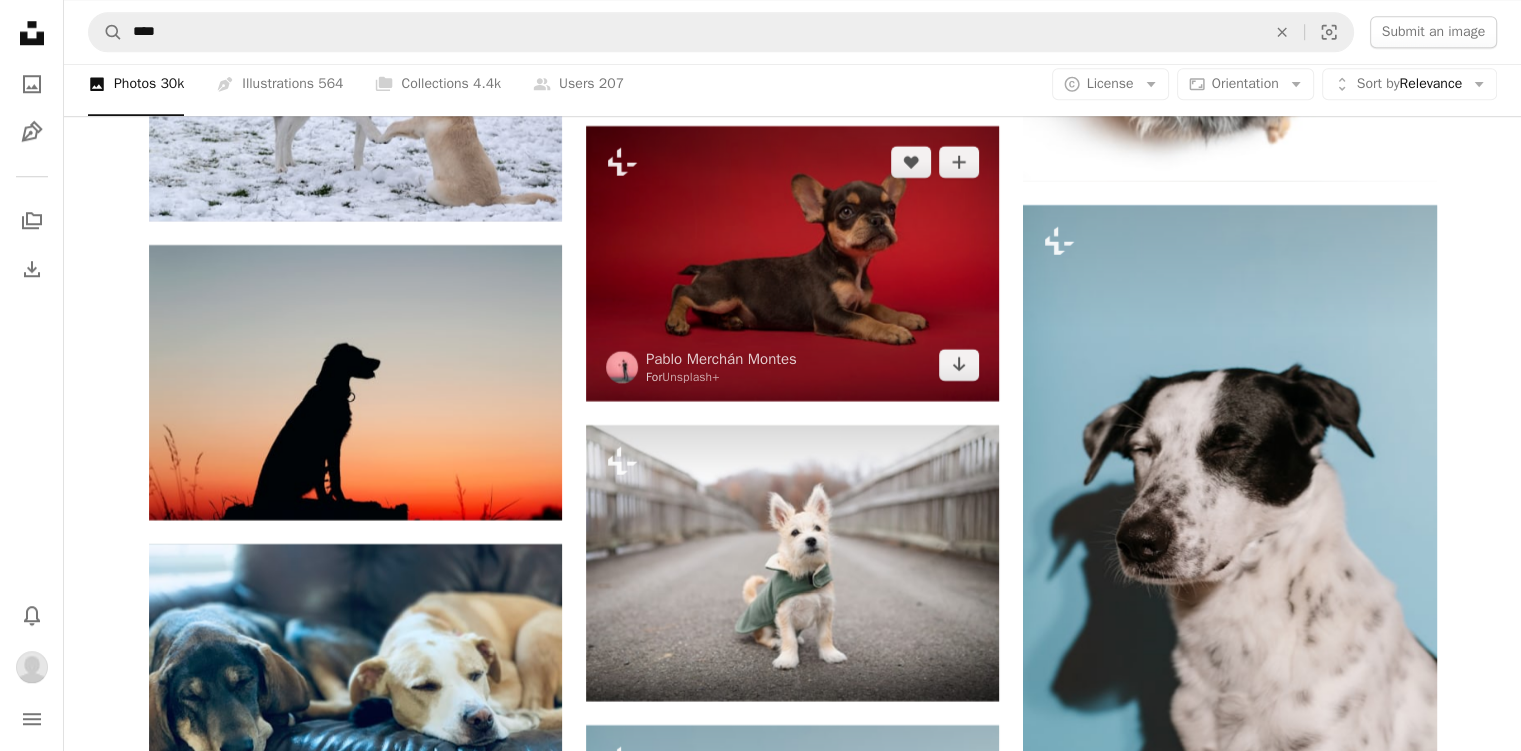 click at bounding box center (792, 263) 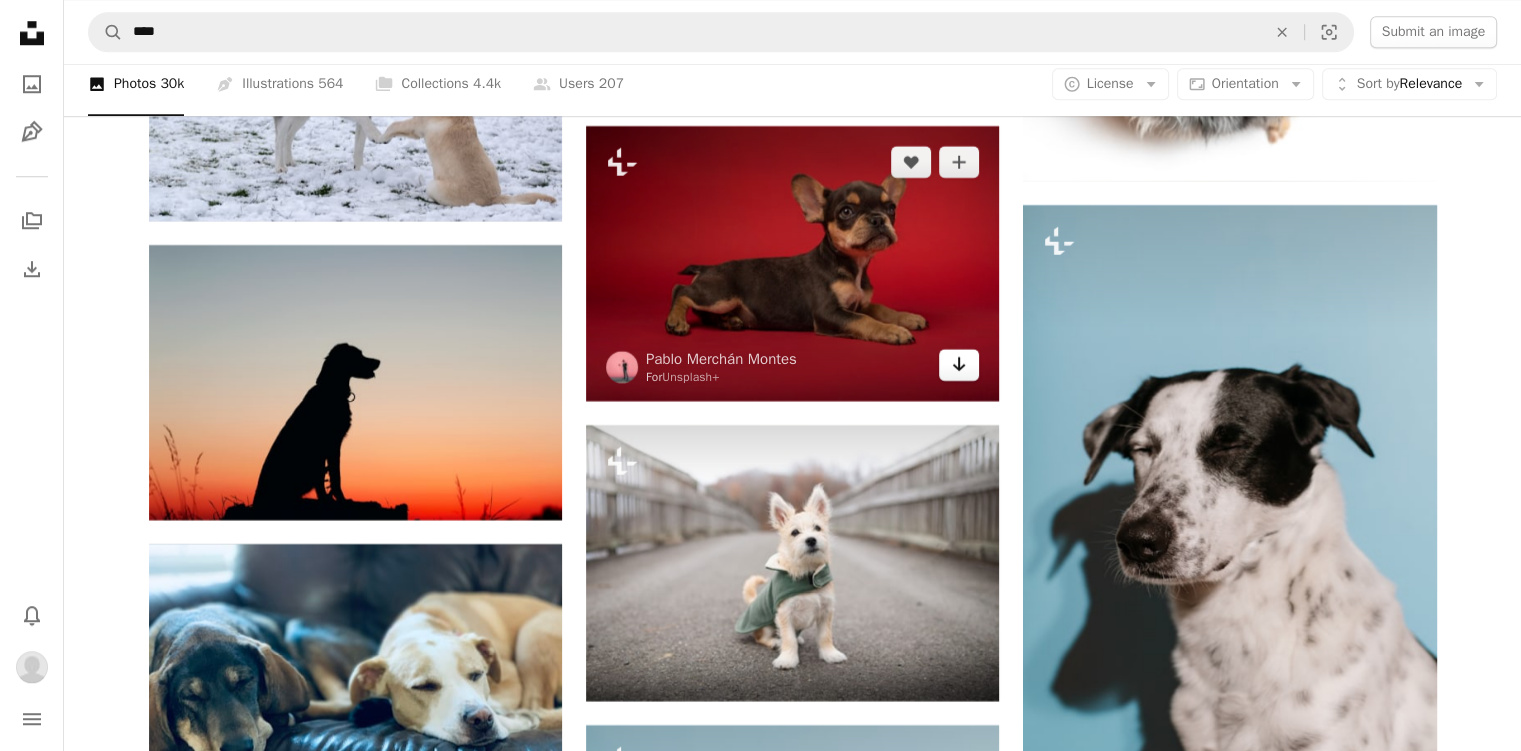 click on "Arrow pointing down" at bounding box center (959, 365) 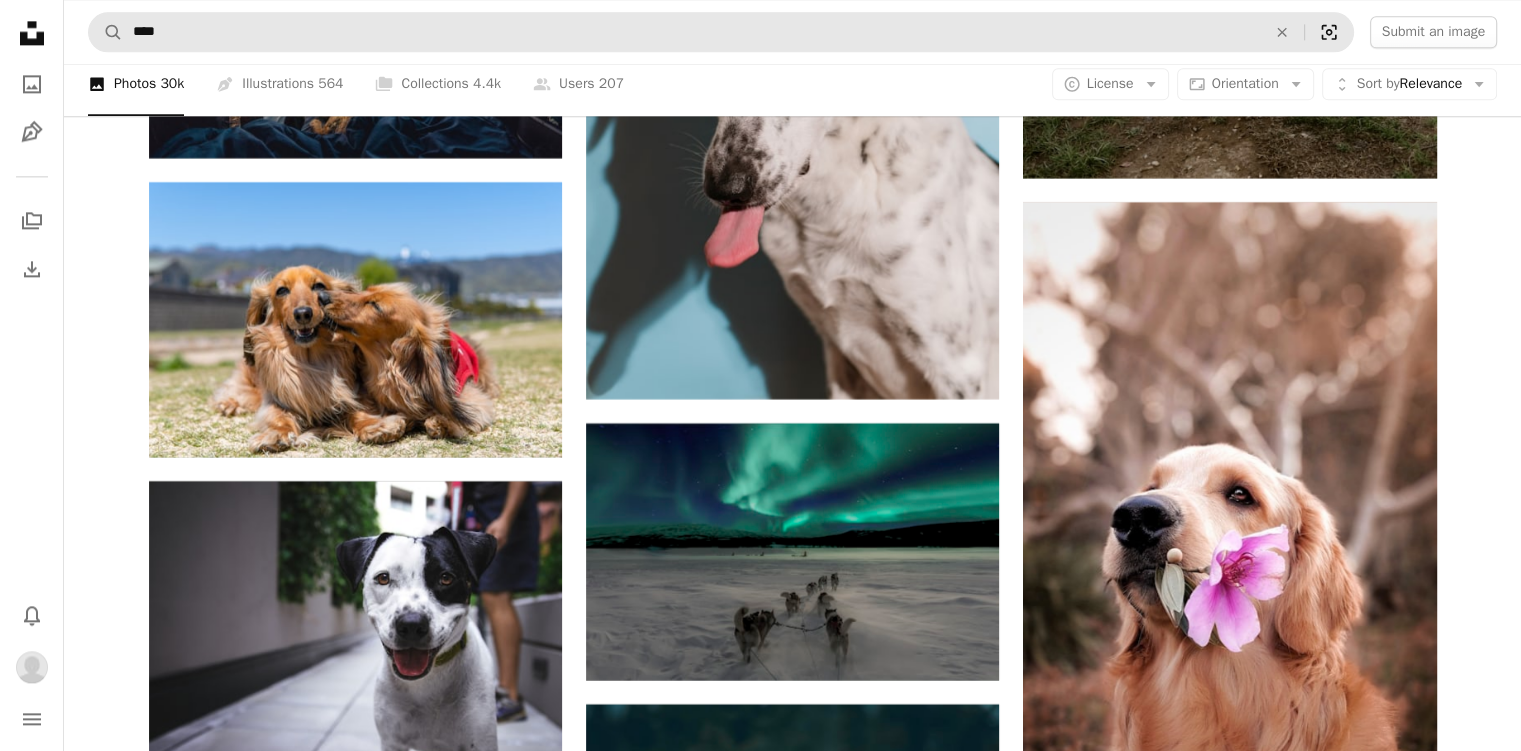 scroll, scrollTop: 25533, scrollLeft: 0, axis: vertical 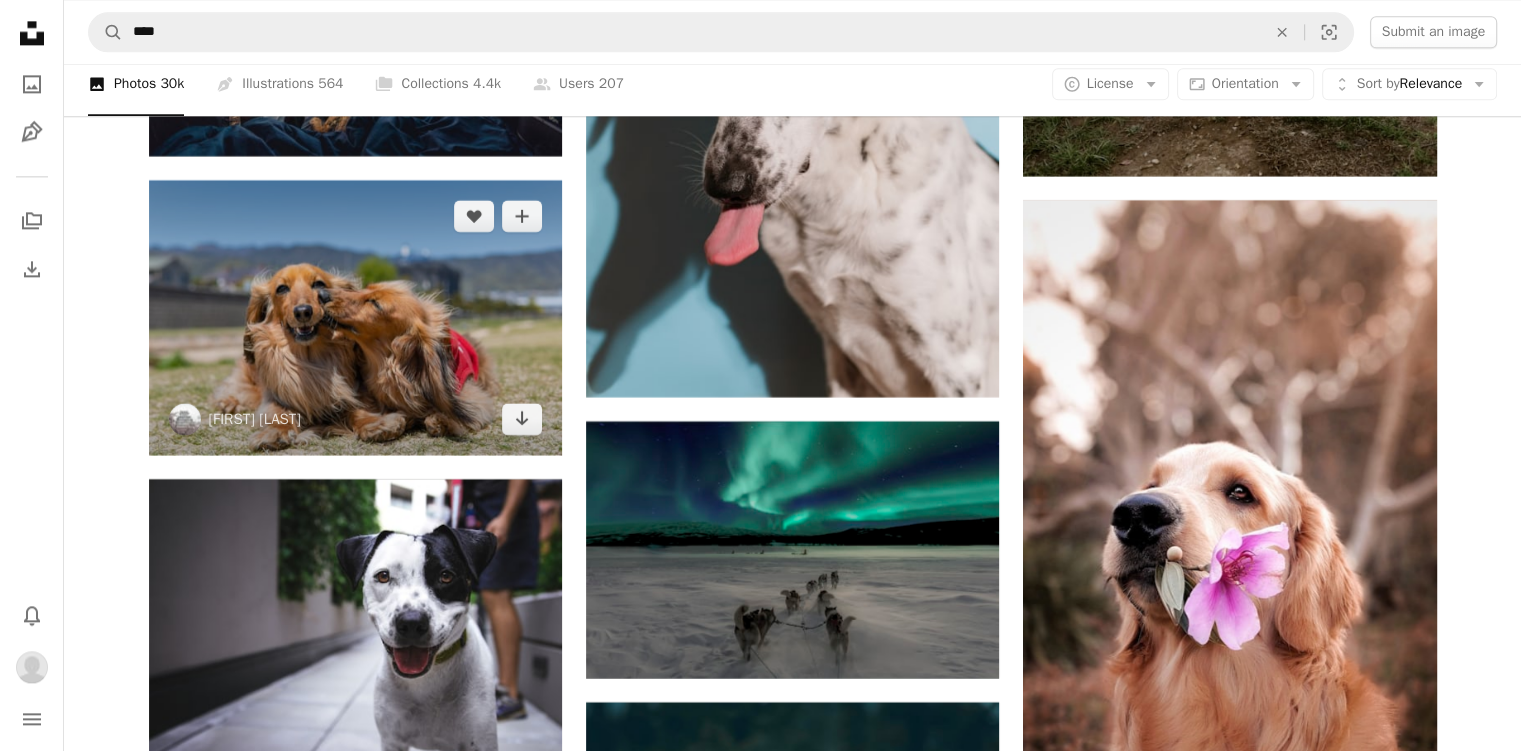 click at bounding box center (355, 317) 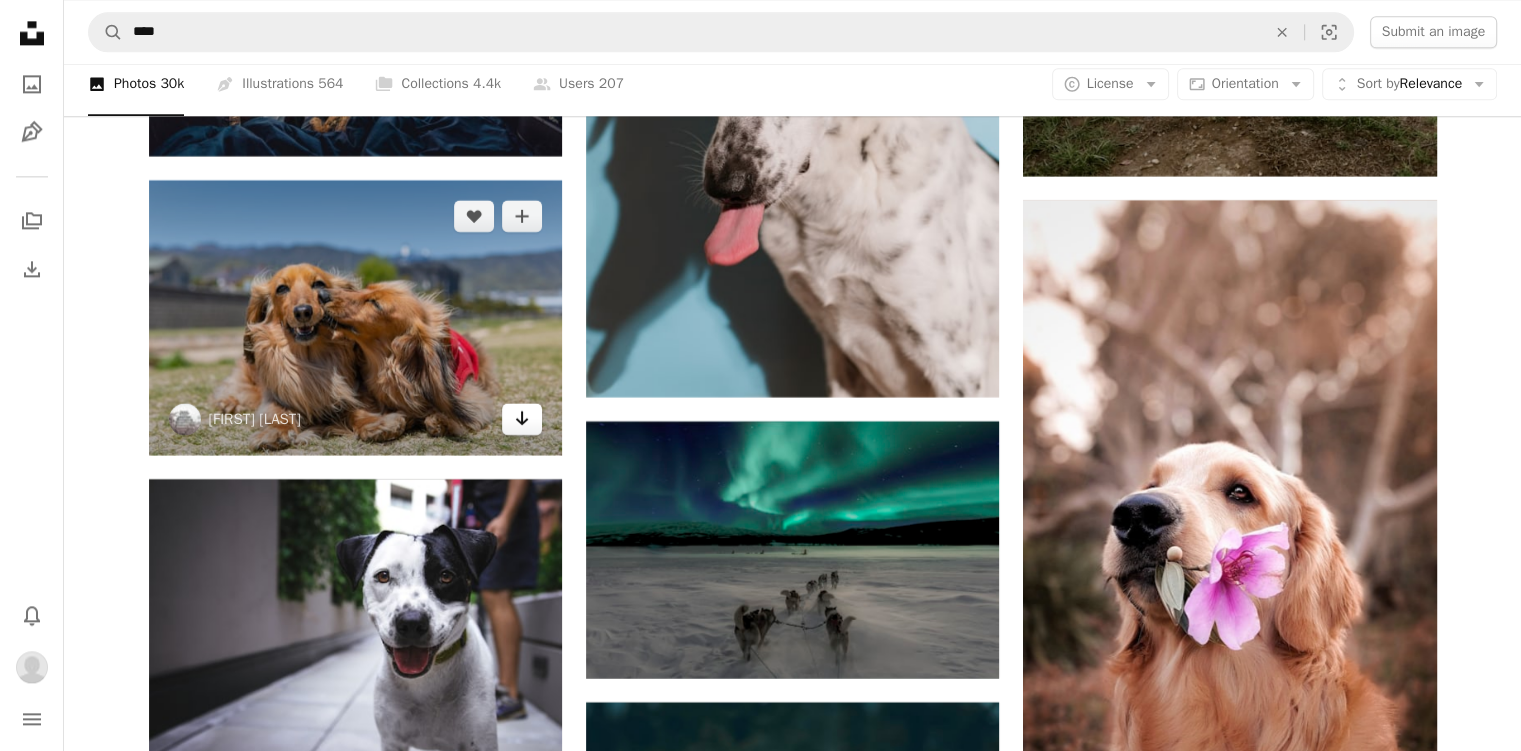 click 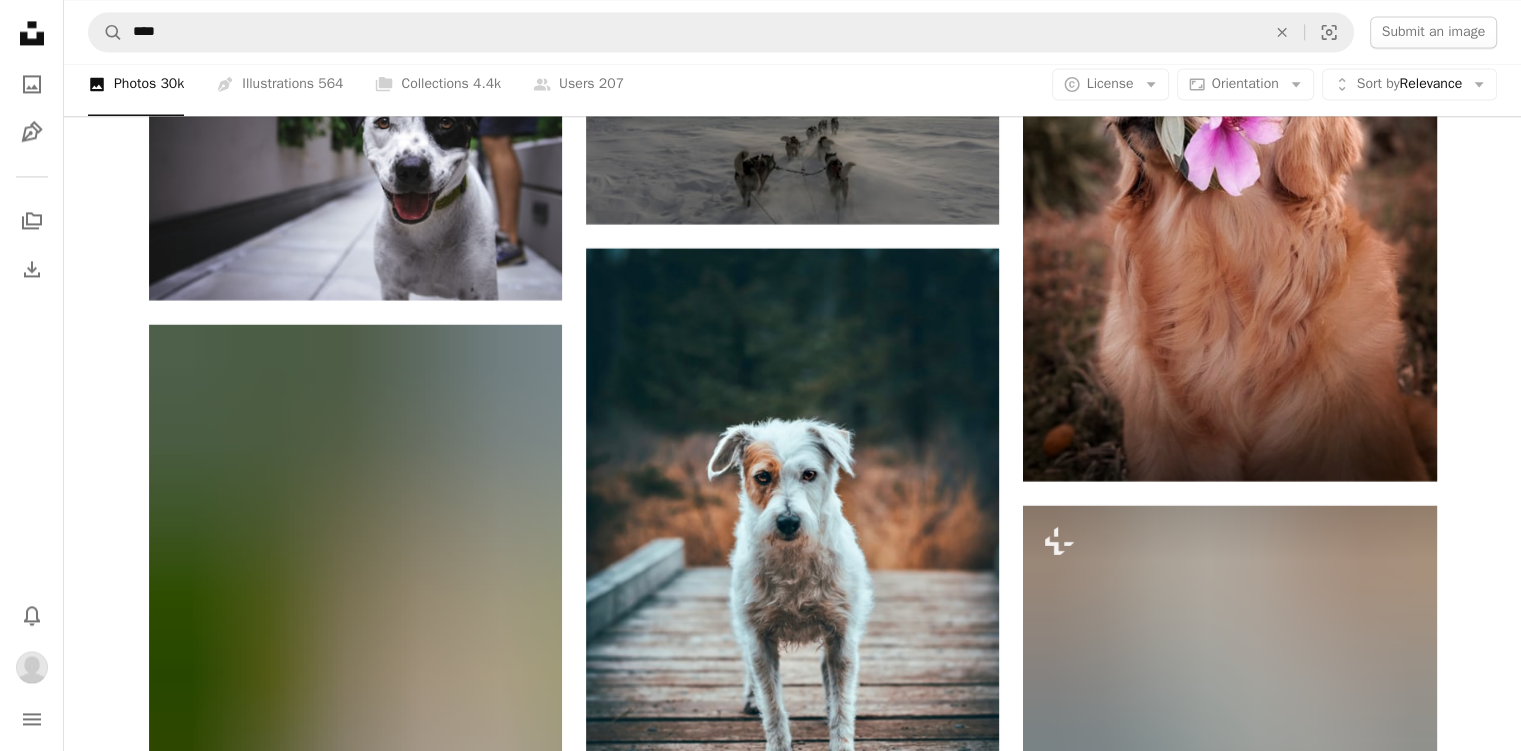 scroll, scrollTop: 25991, scrollLeft: 0, axis: vertical 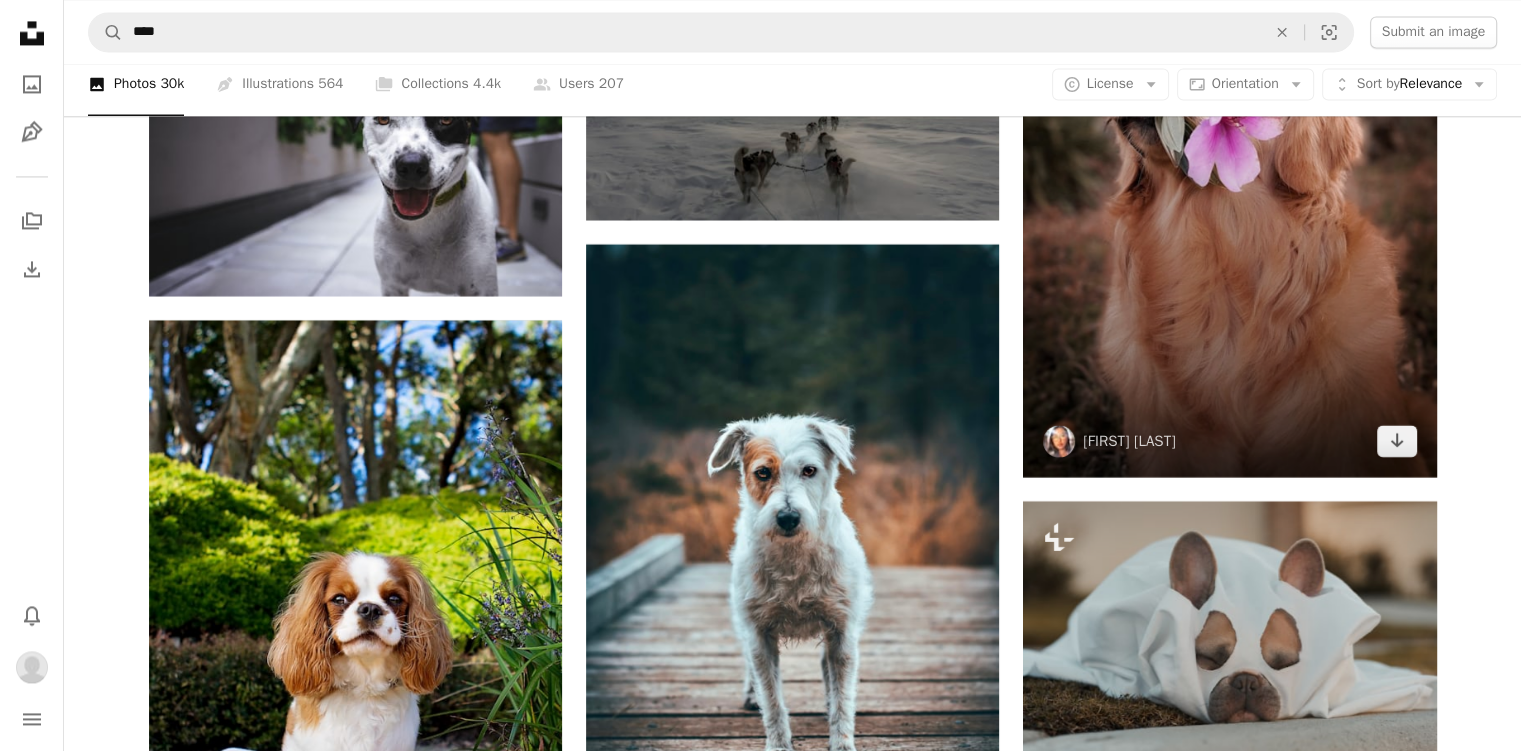 click at bounding box center [1229, 109] 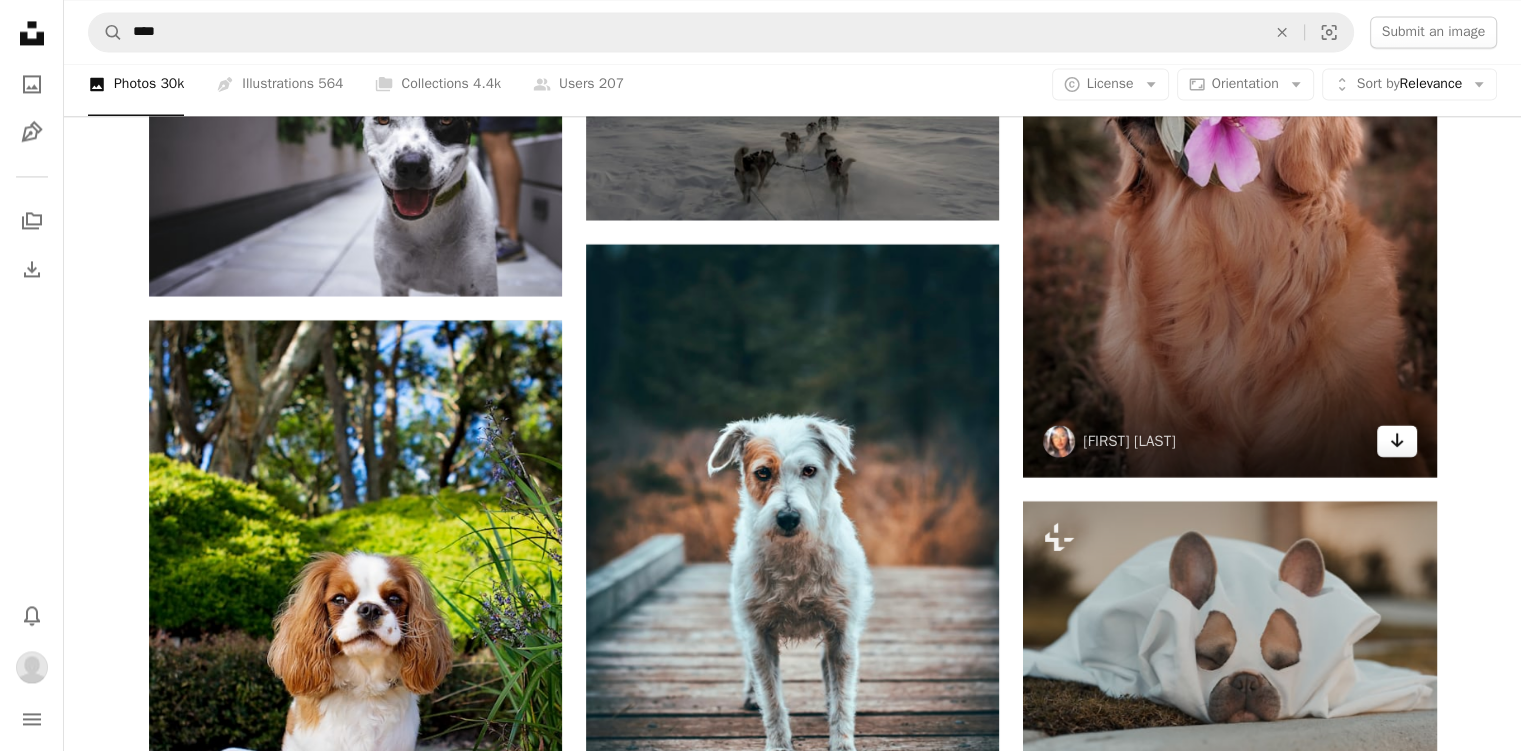 click on "Arrow pointing down" 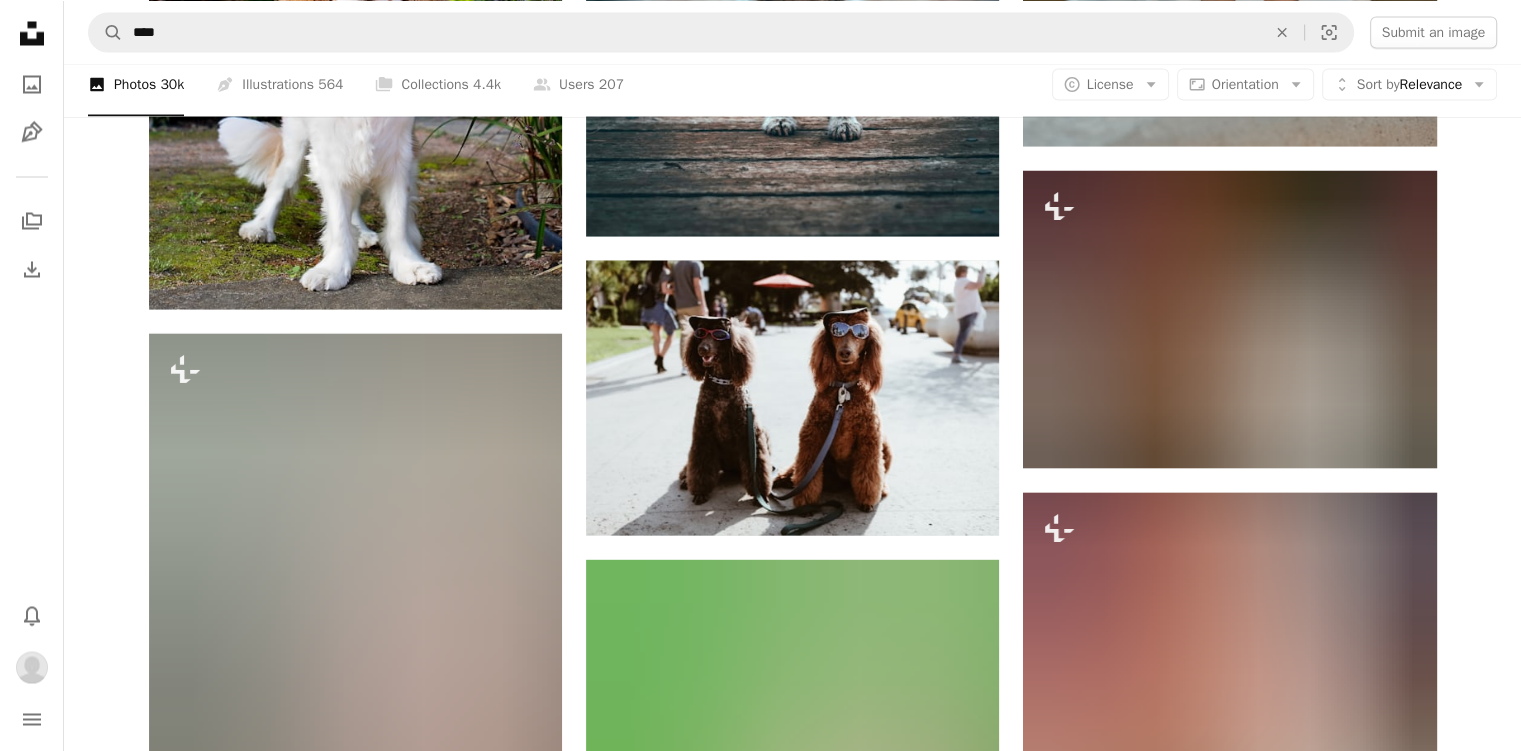 scroll, scrollTop: 26623, scrollLeft: 0, axis: vertical 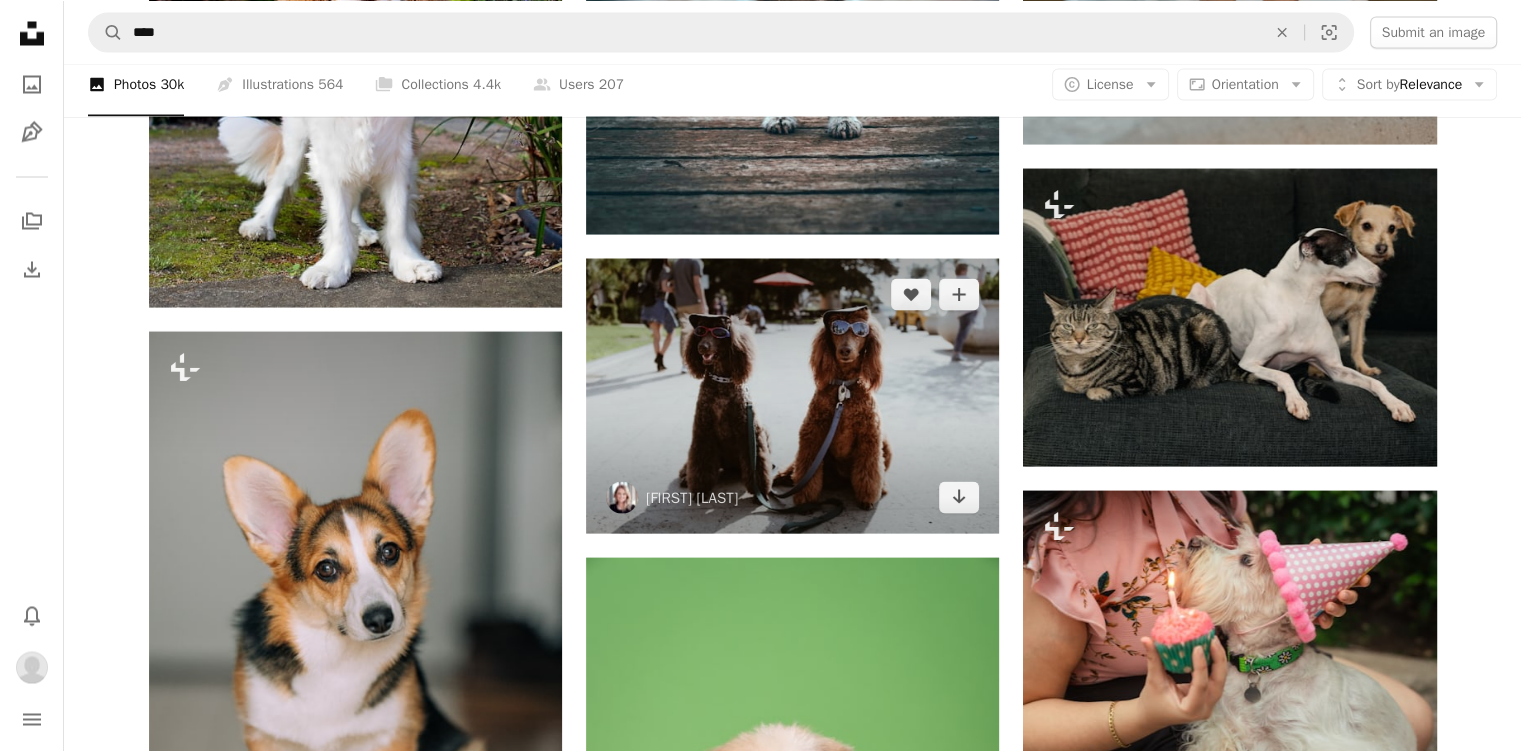 click at bounding box center (792, 396) 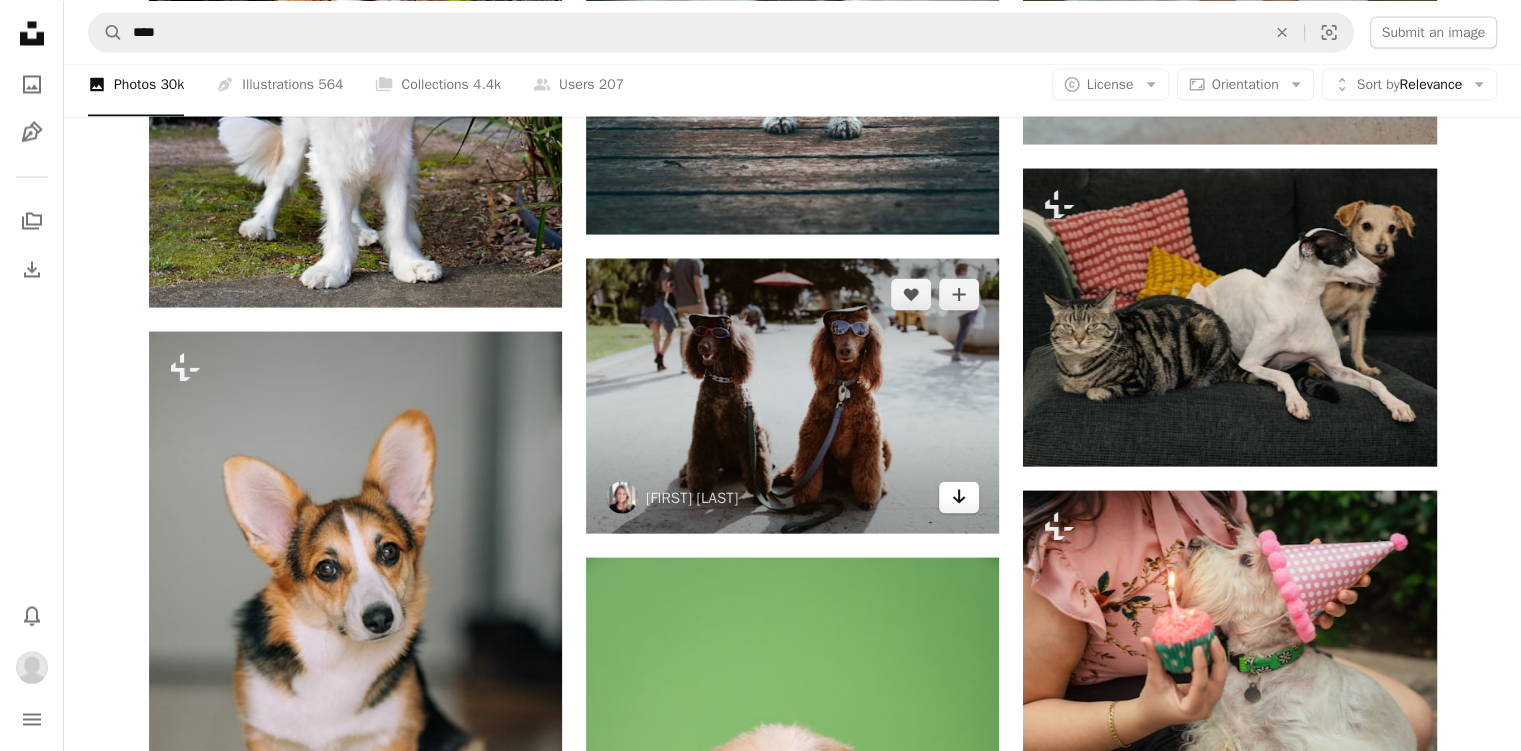 click on "Arrow pointing down" at bounding box center (959, 498) 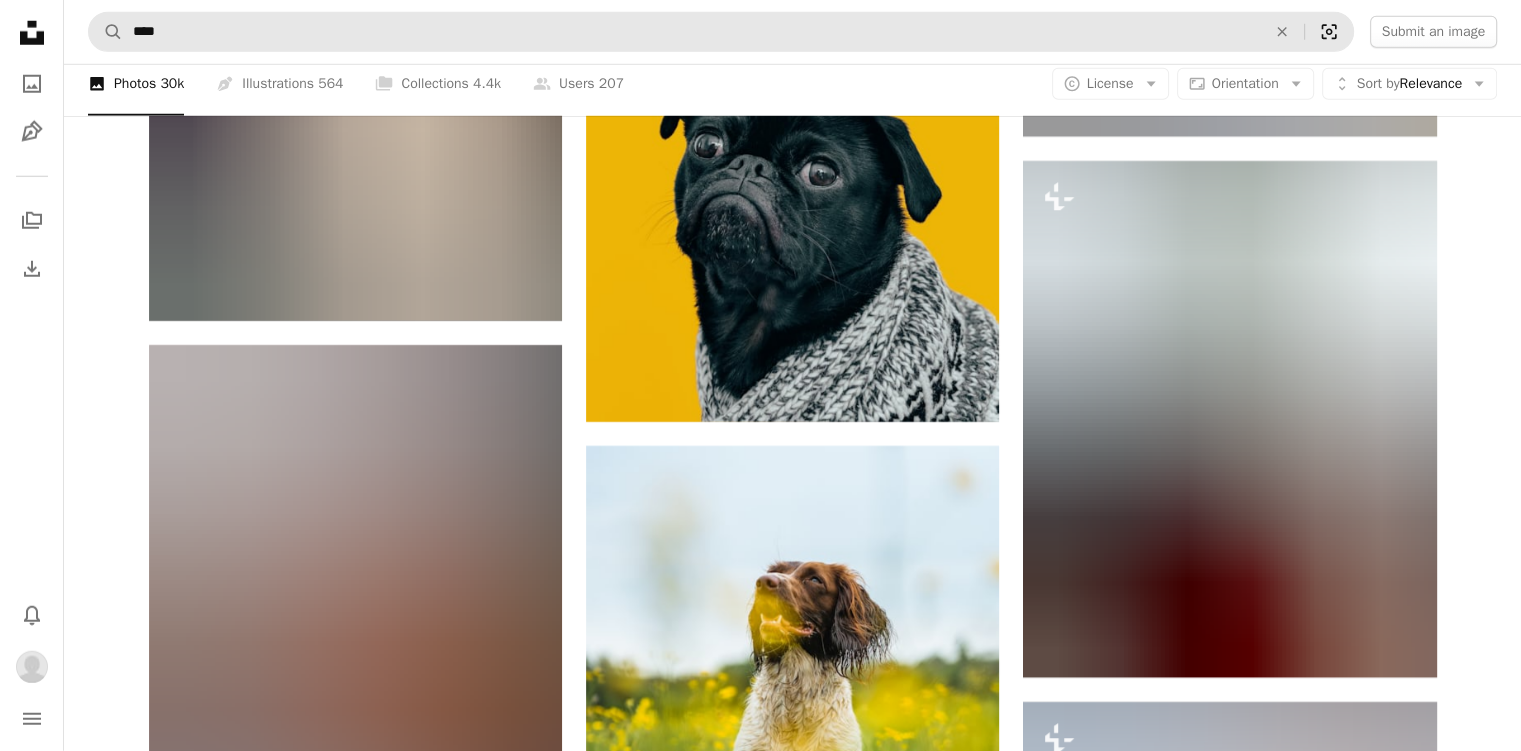 scroll, scrollTop: 28496, scrollLeft: 0, axis: vertical 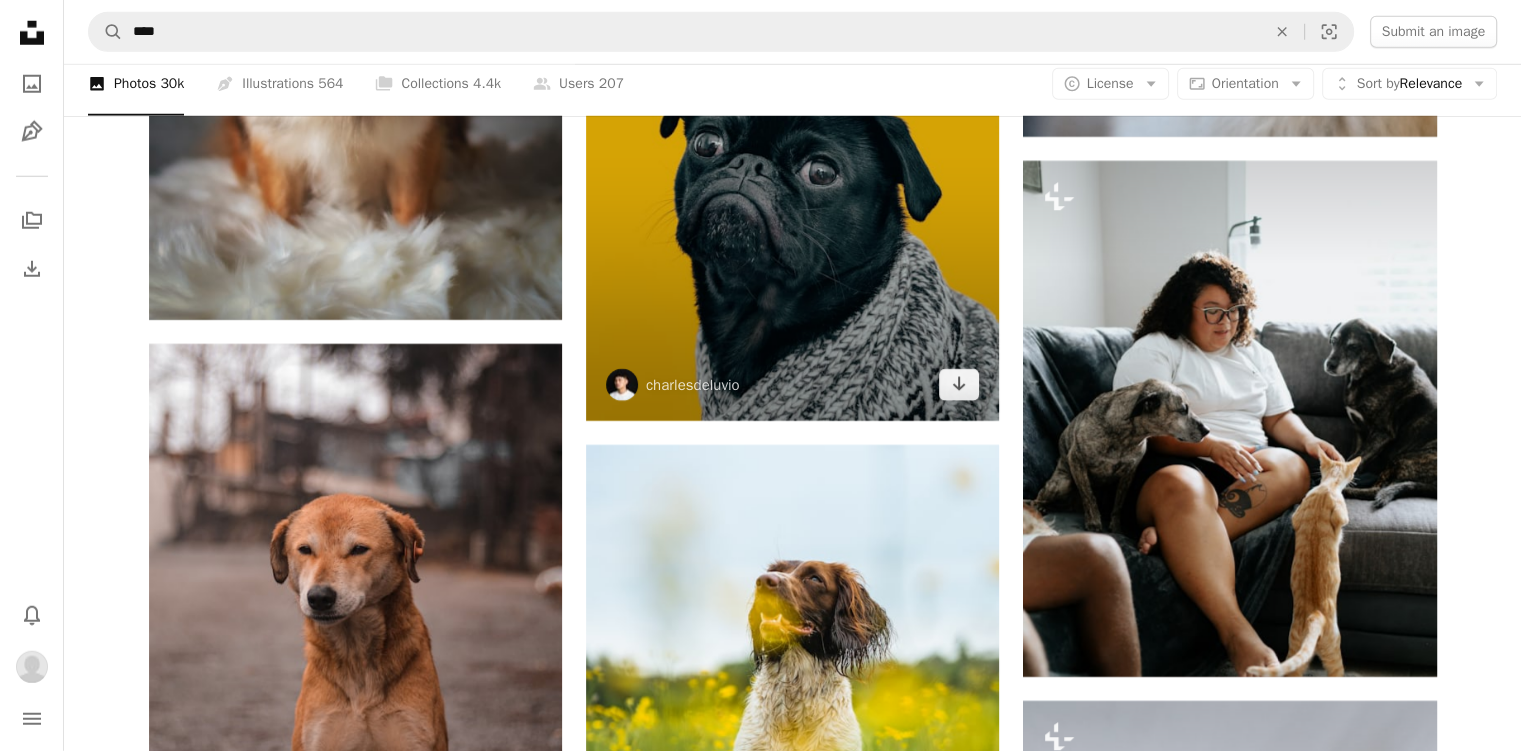 click at bounding box center [792, 145] 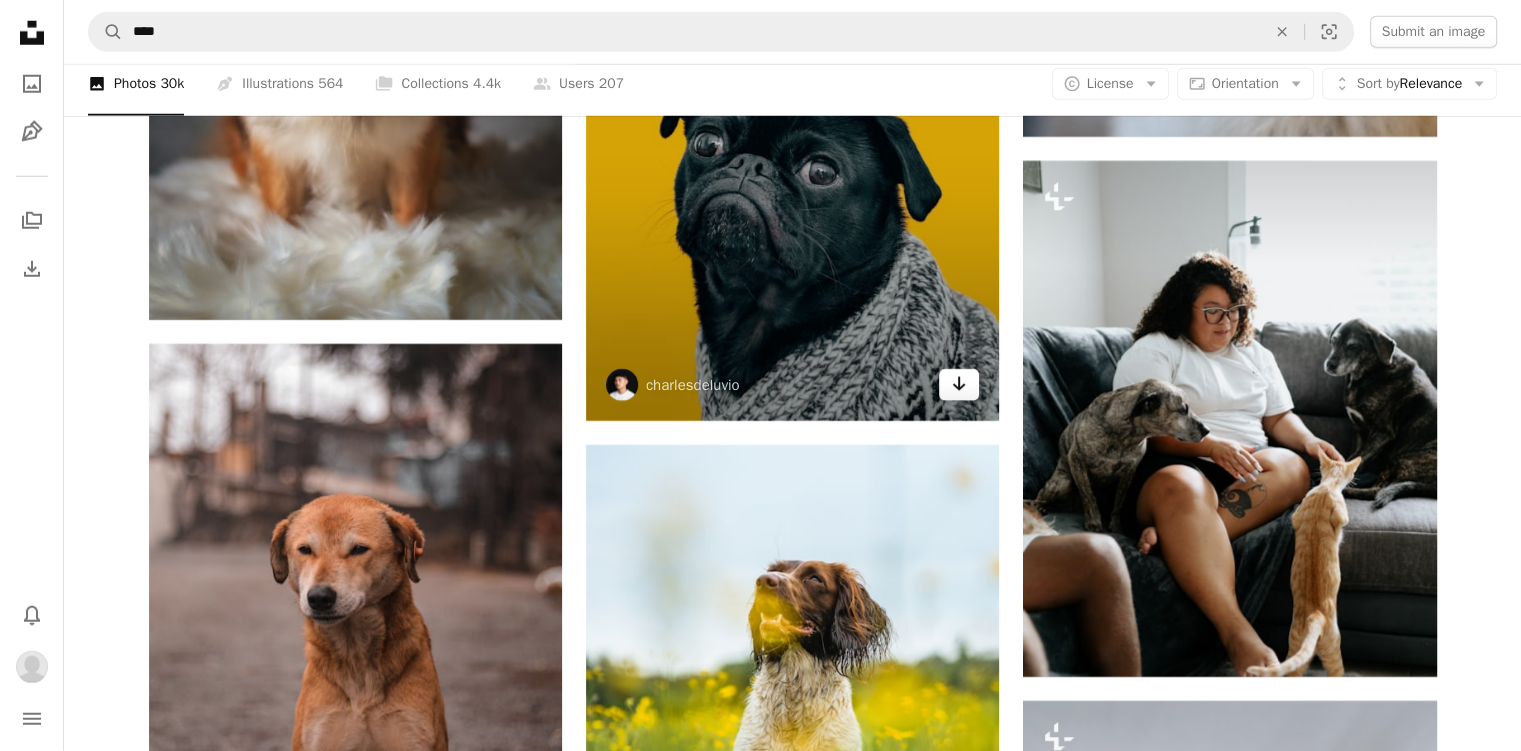 click on "Arrow pointing down" 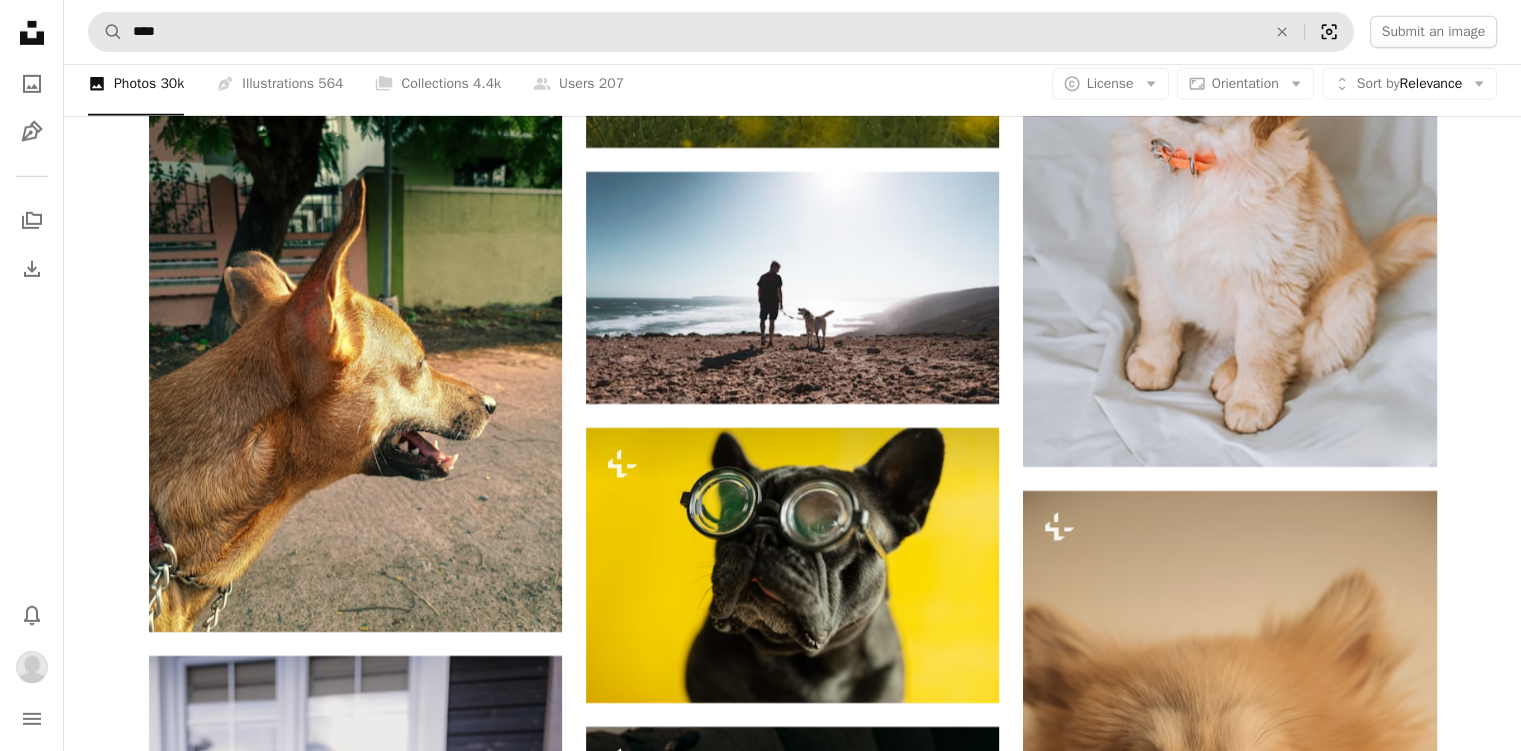 scroll, scrollTop: 29312, scrollLeft: 0, axis: vertical 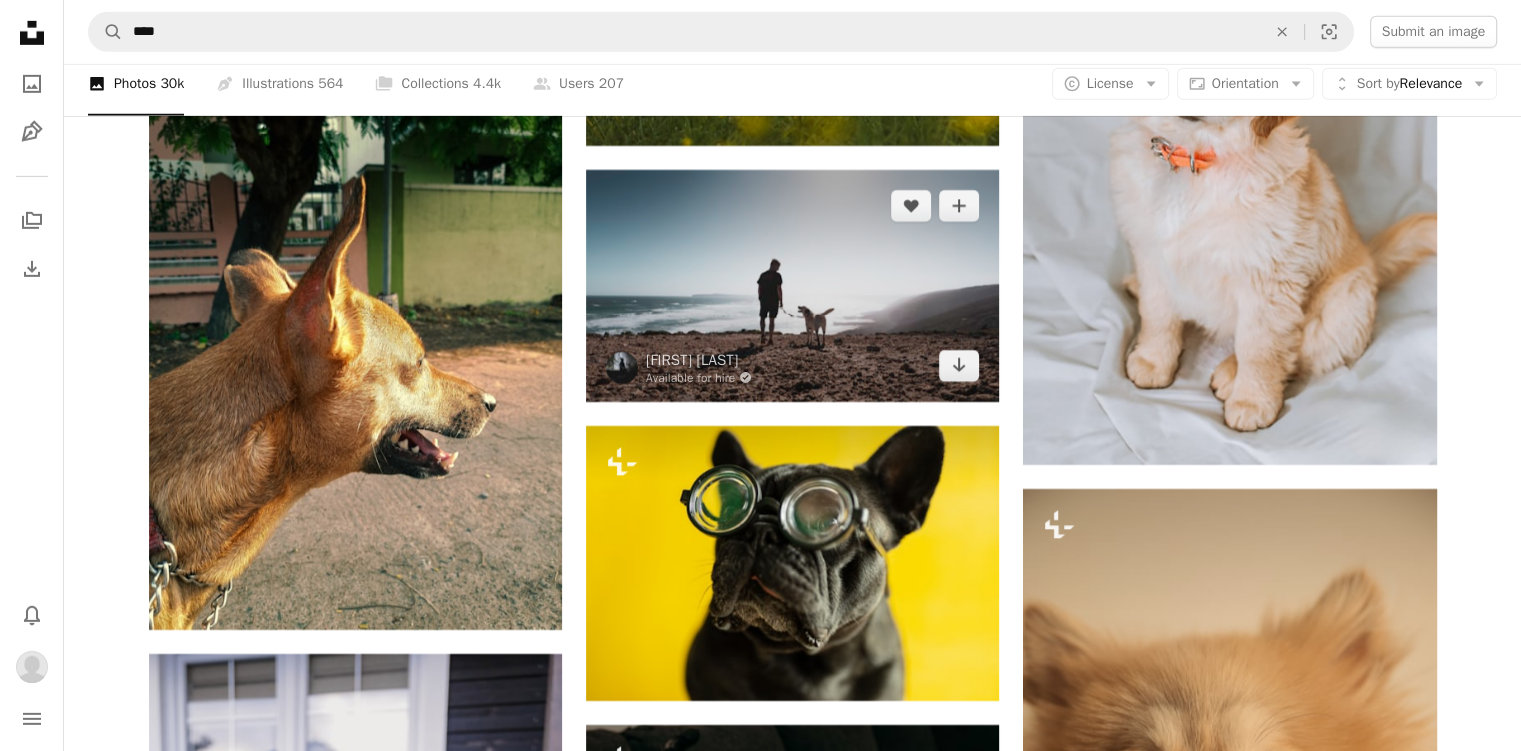 click at bounding box center [792, 286] 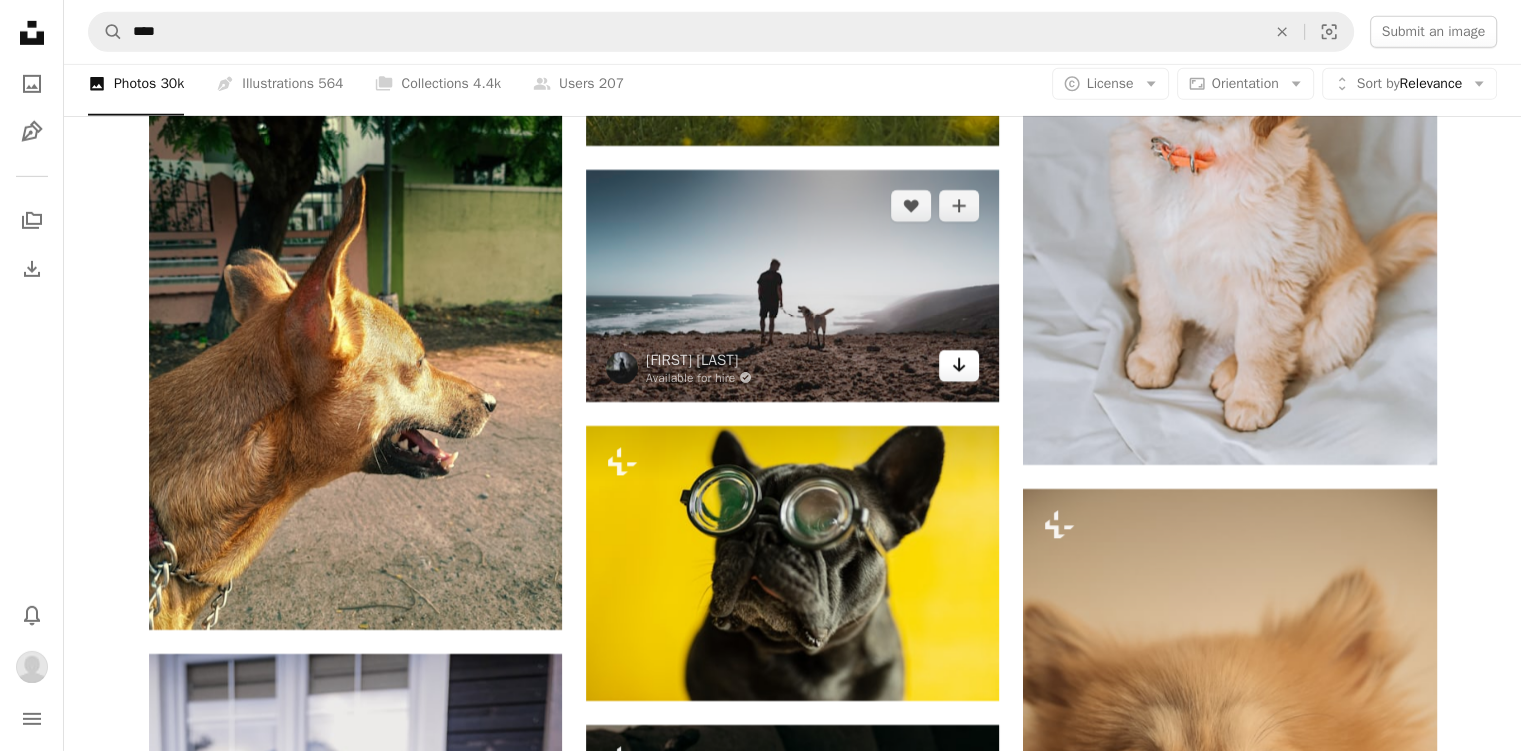 click on "Arrow pointing down" 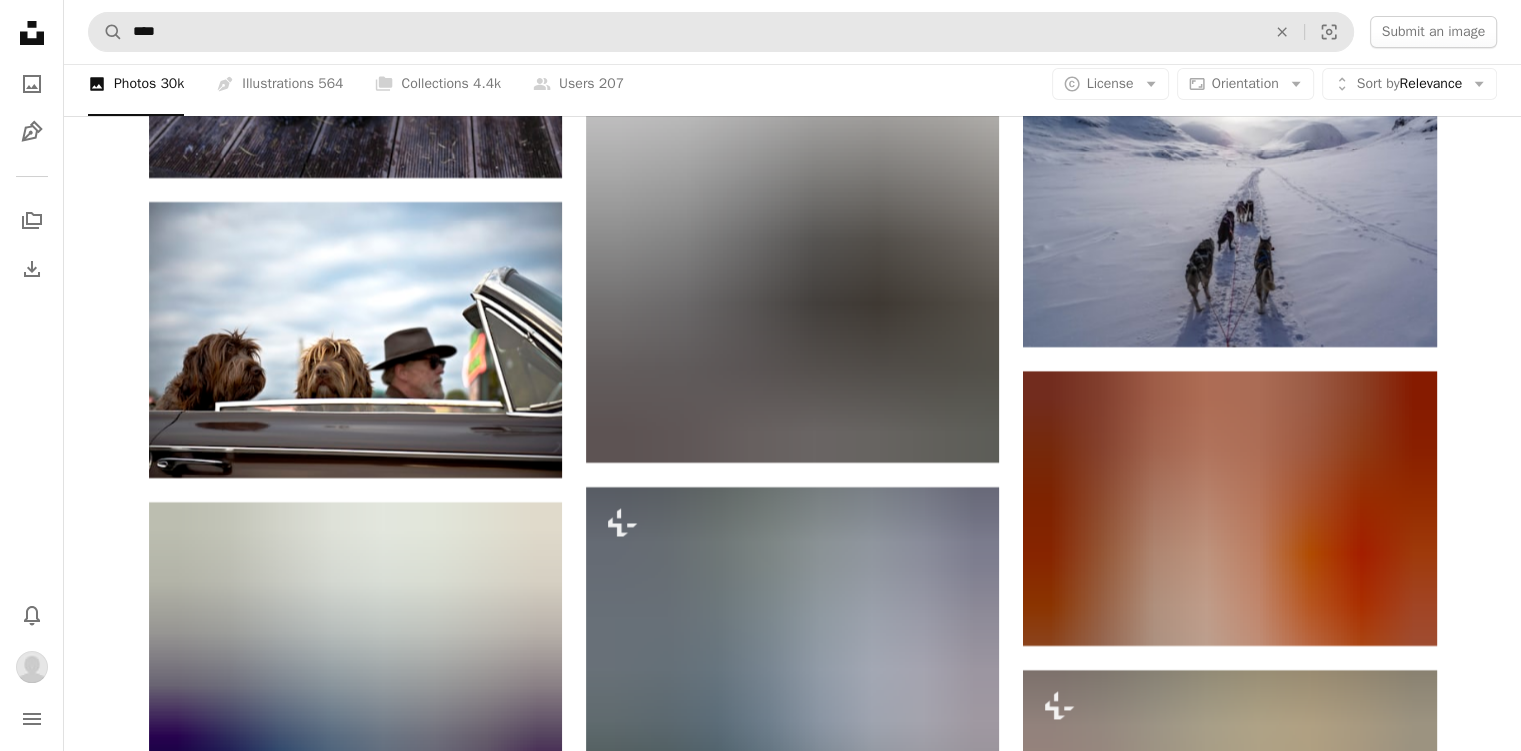scroll, scrollTop: 30410, scrollLeft: 0, axis: vertical 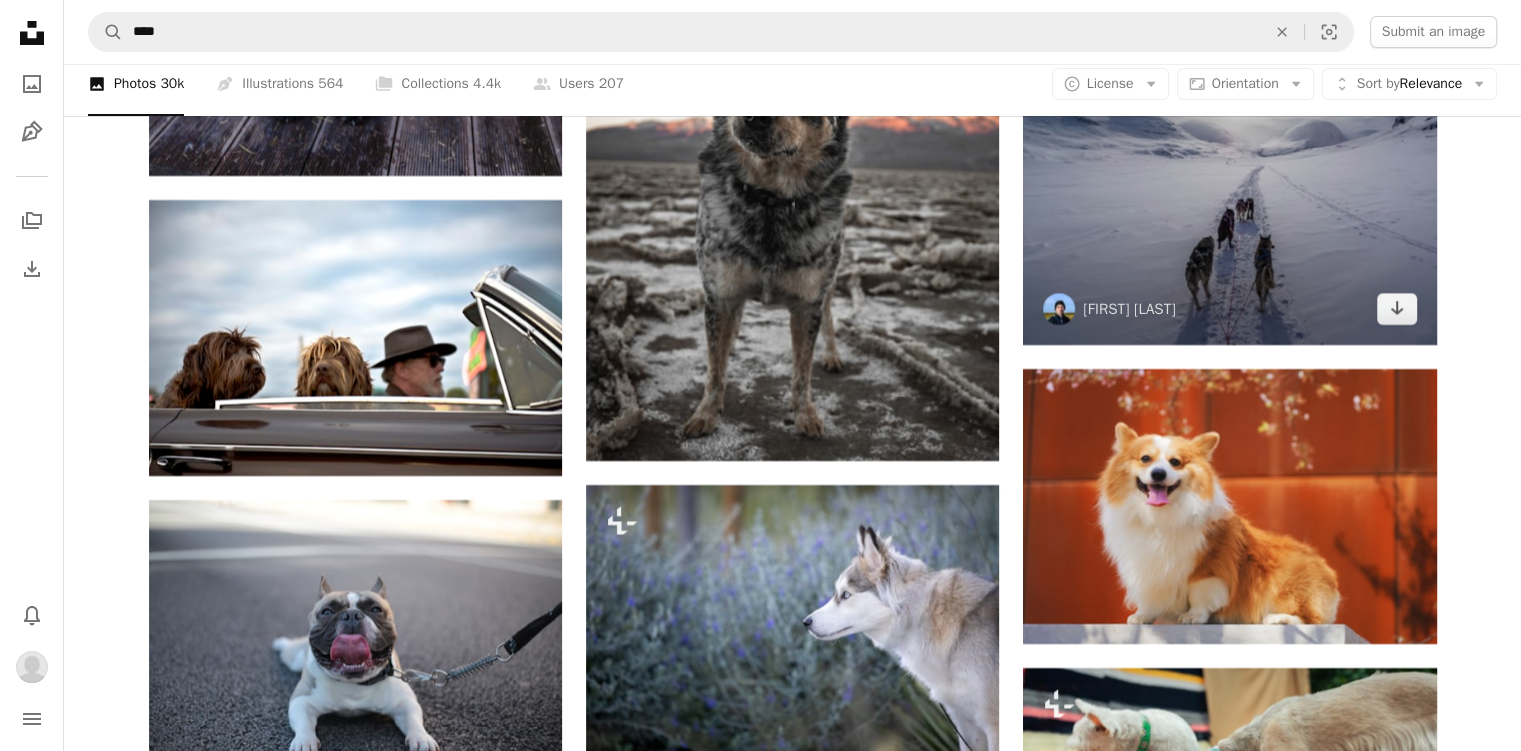 click at bounding box center [1229, 190] 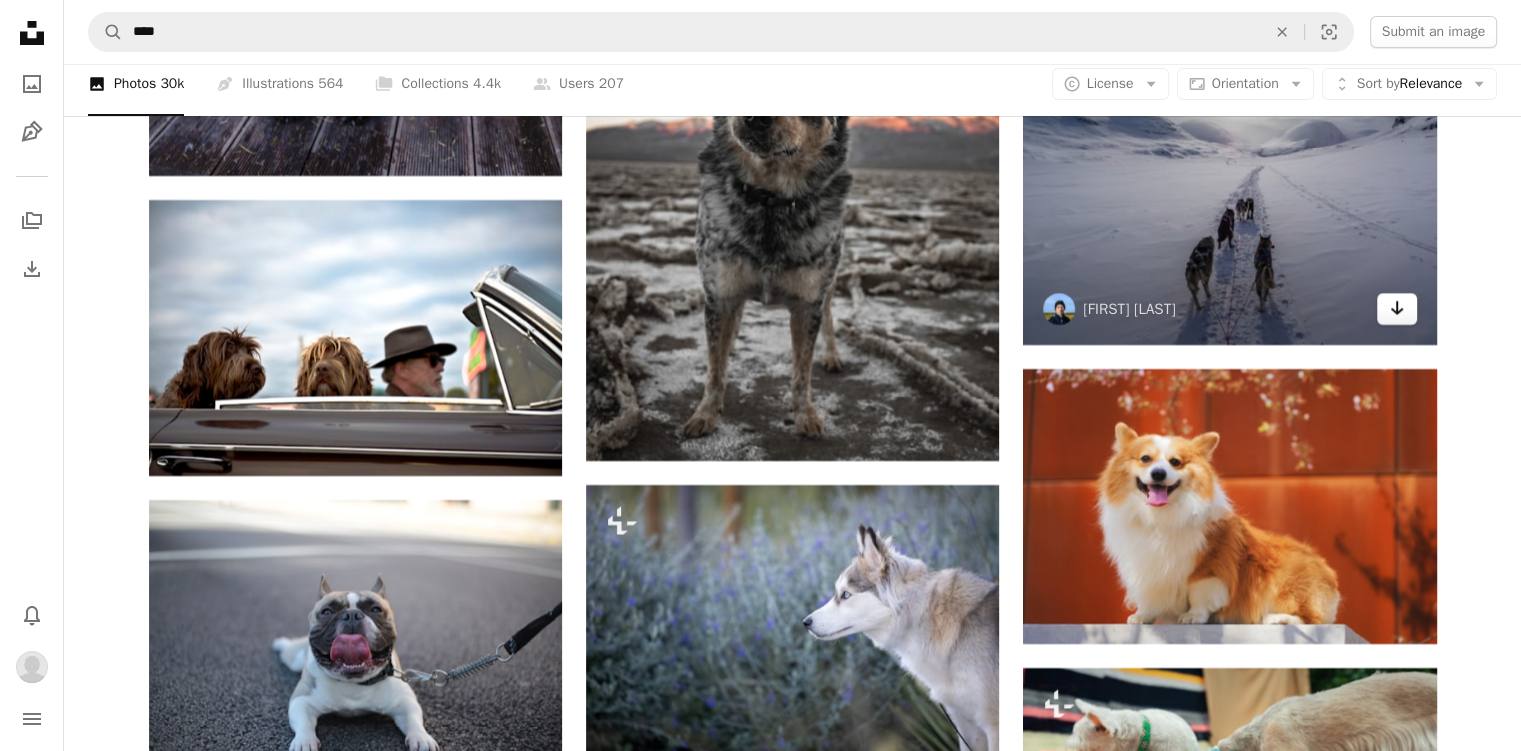 click on "Arrow pointing down" at bounding box center [1397, 309] 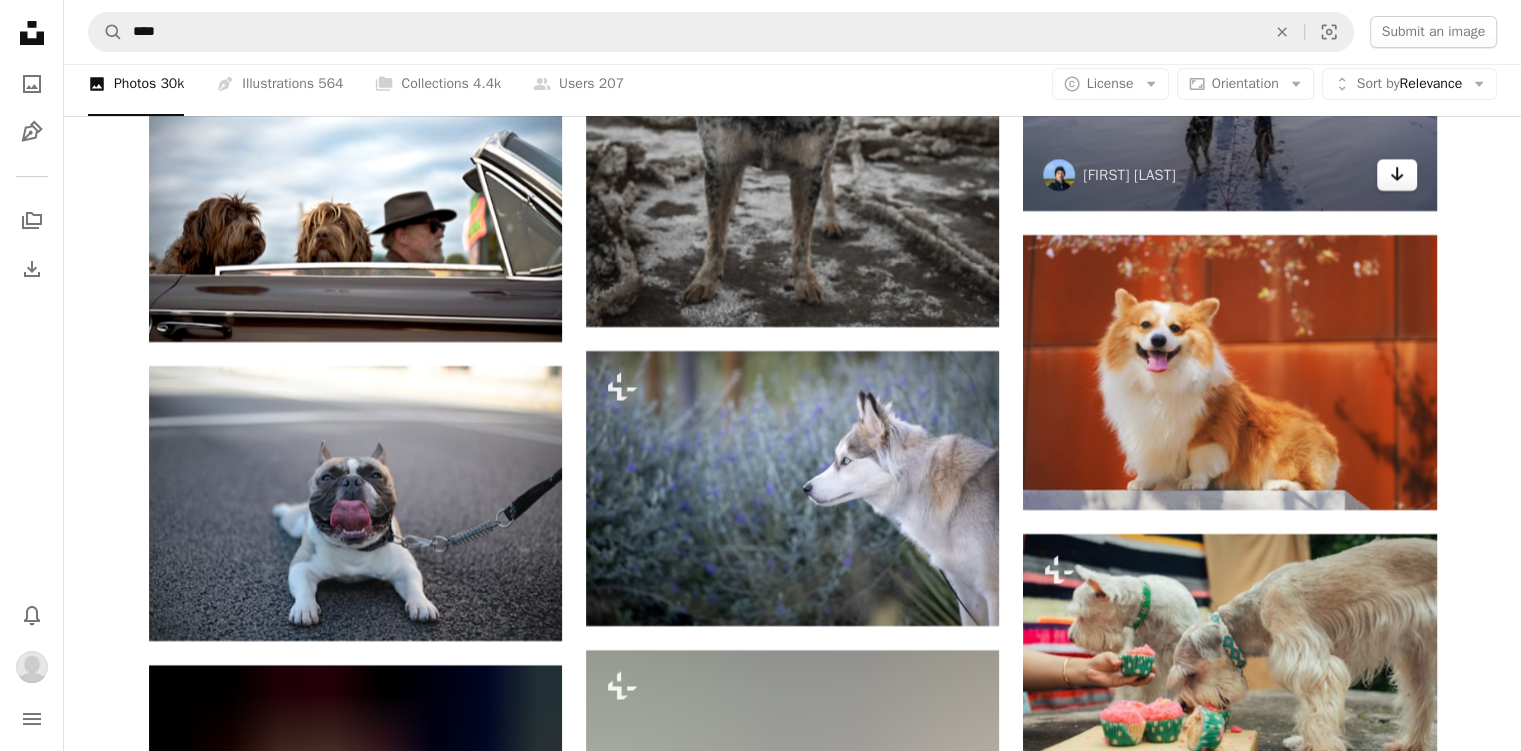 scroll, scrollTop: 30544, scrollLeft: 0, axis: vertical 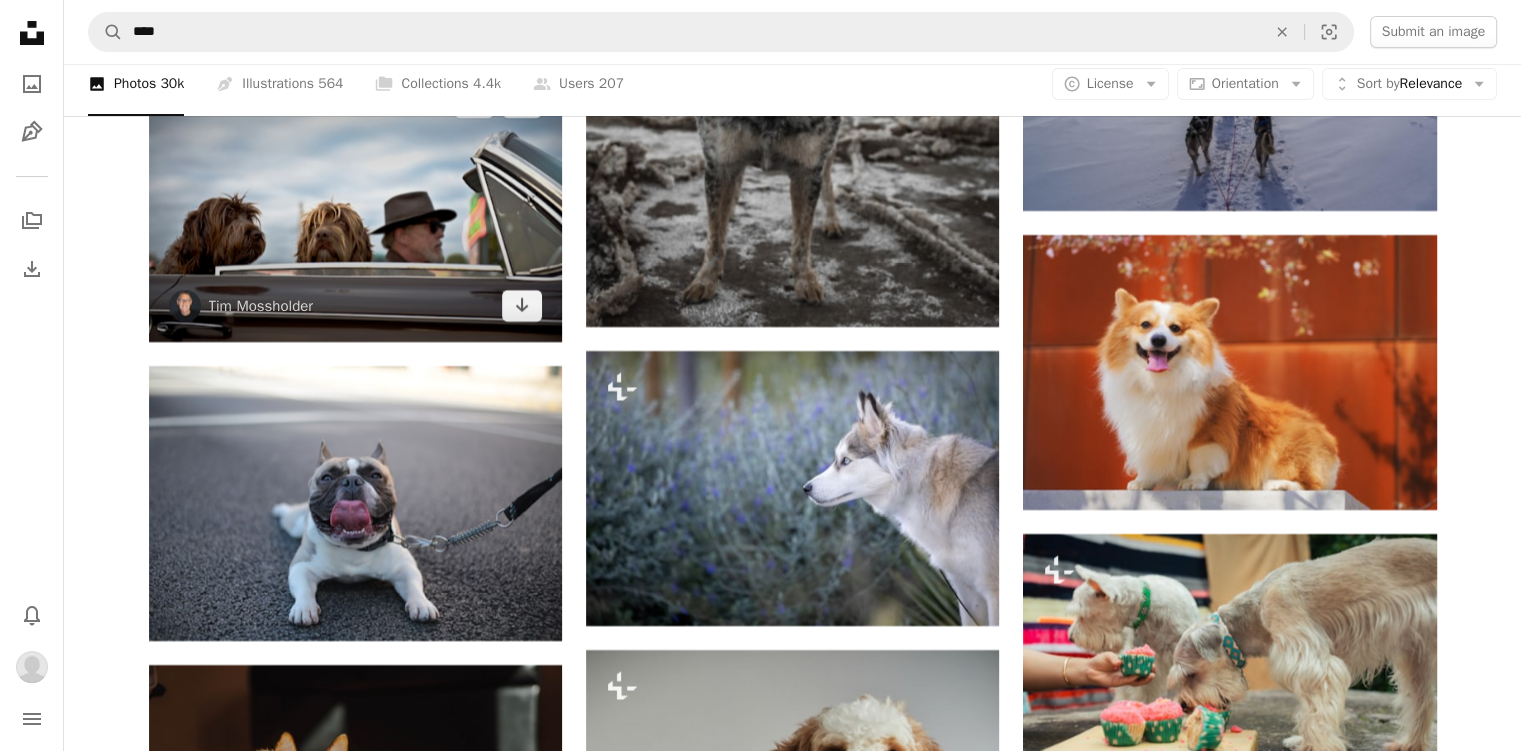 click at bounding box center (355, 203) 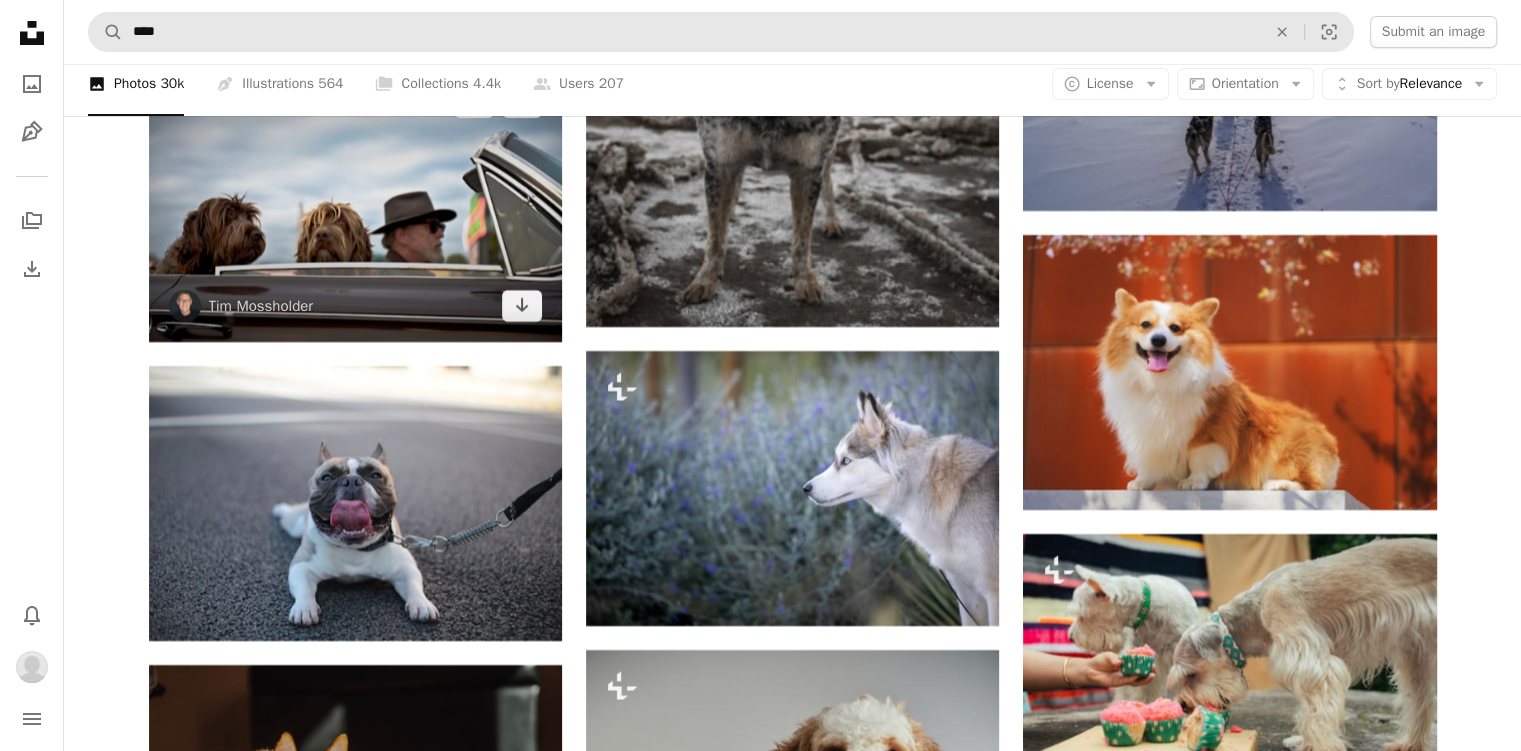 click on "Arrow pointing down" 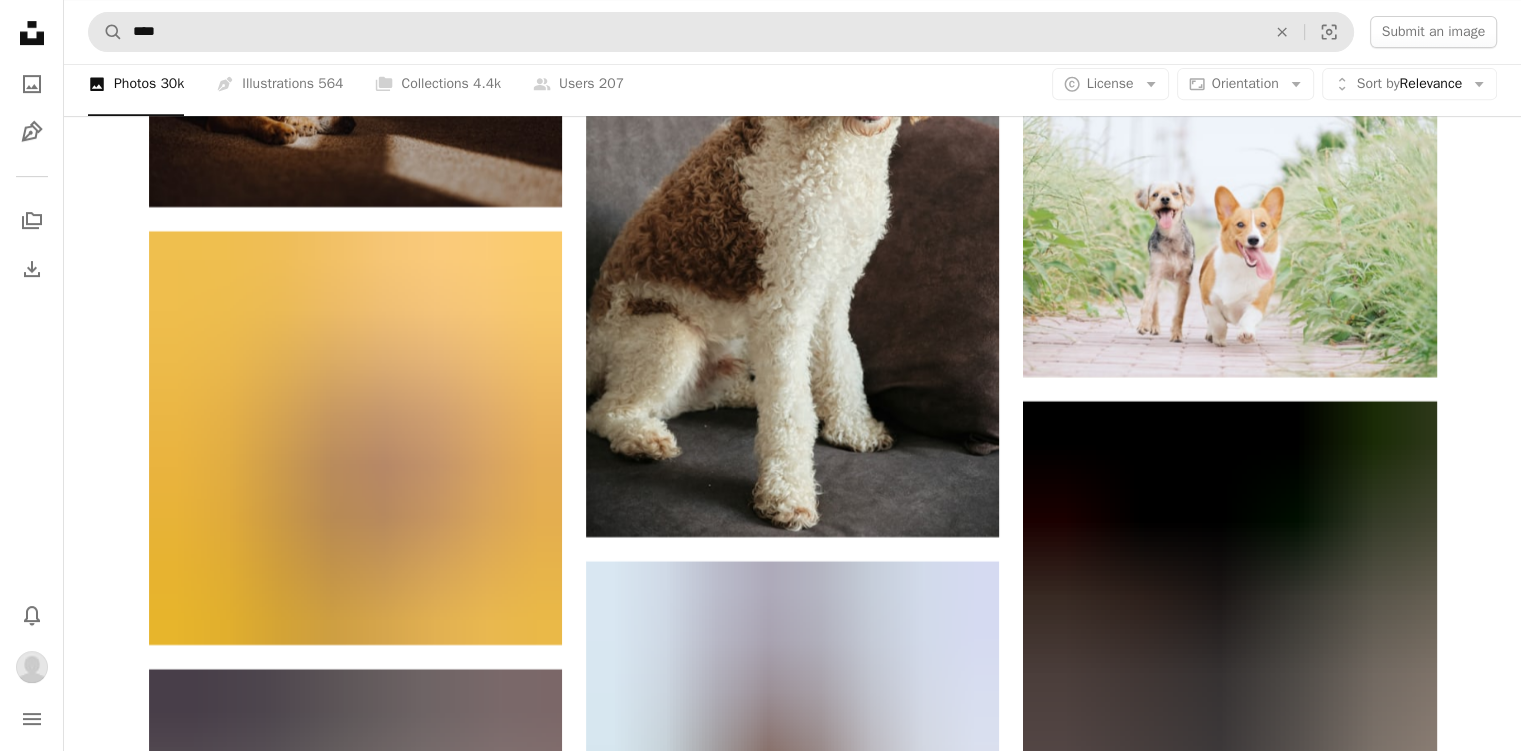 scroll, scrollTop: 31279, scrollLeft: 0, axis: vertical 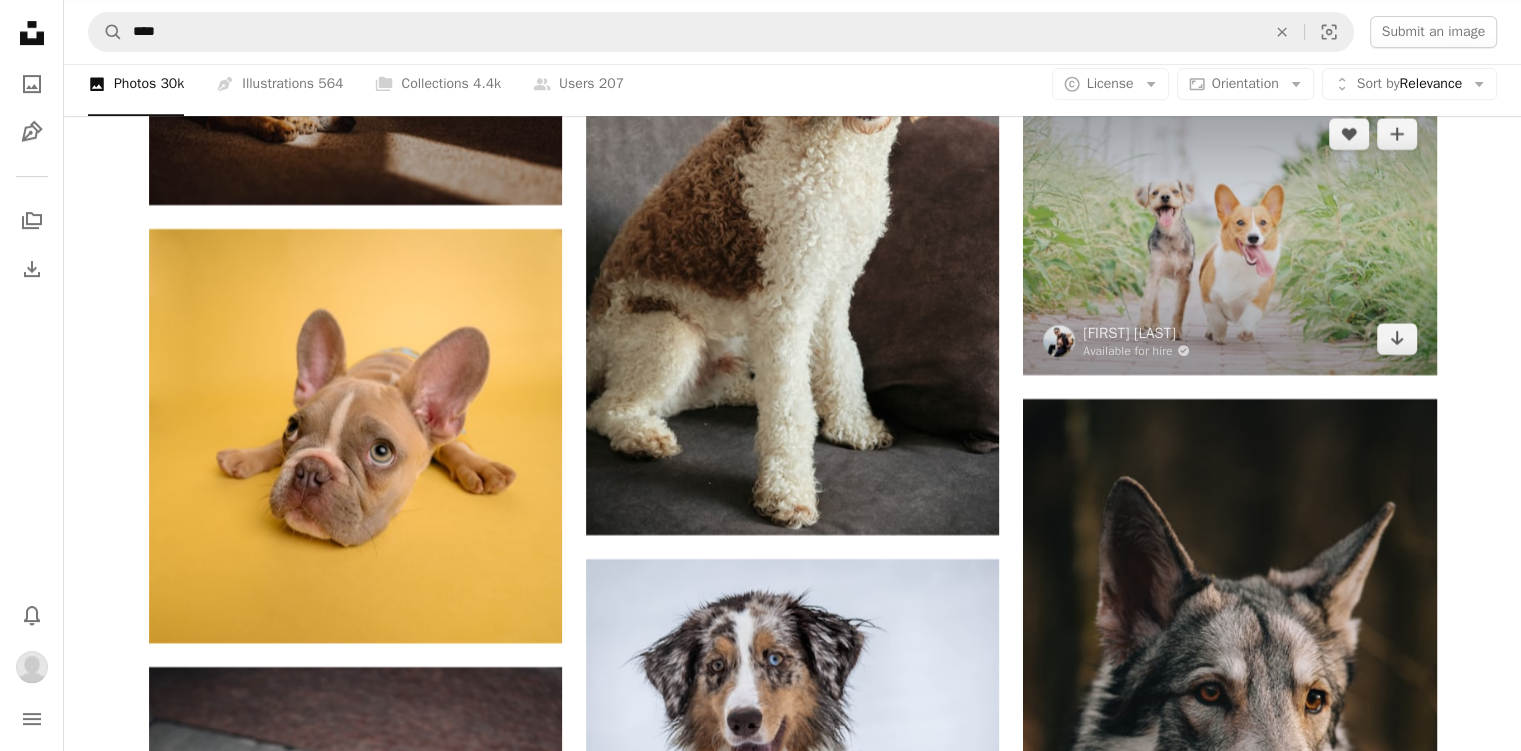 click at bounding box center (1229, 236) 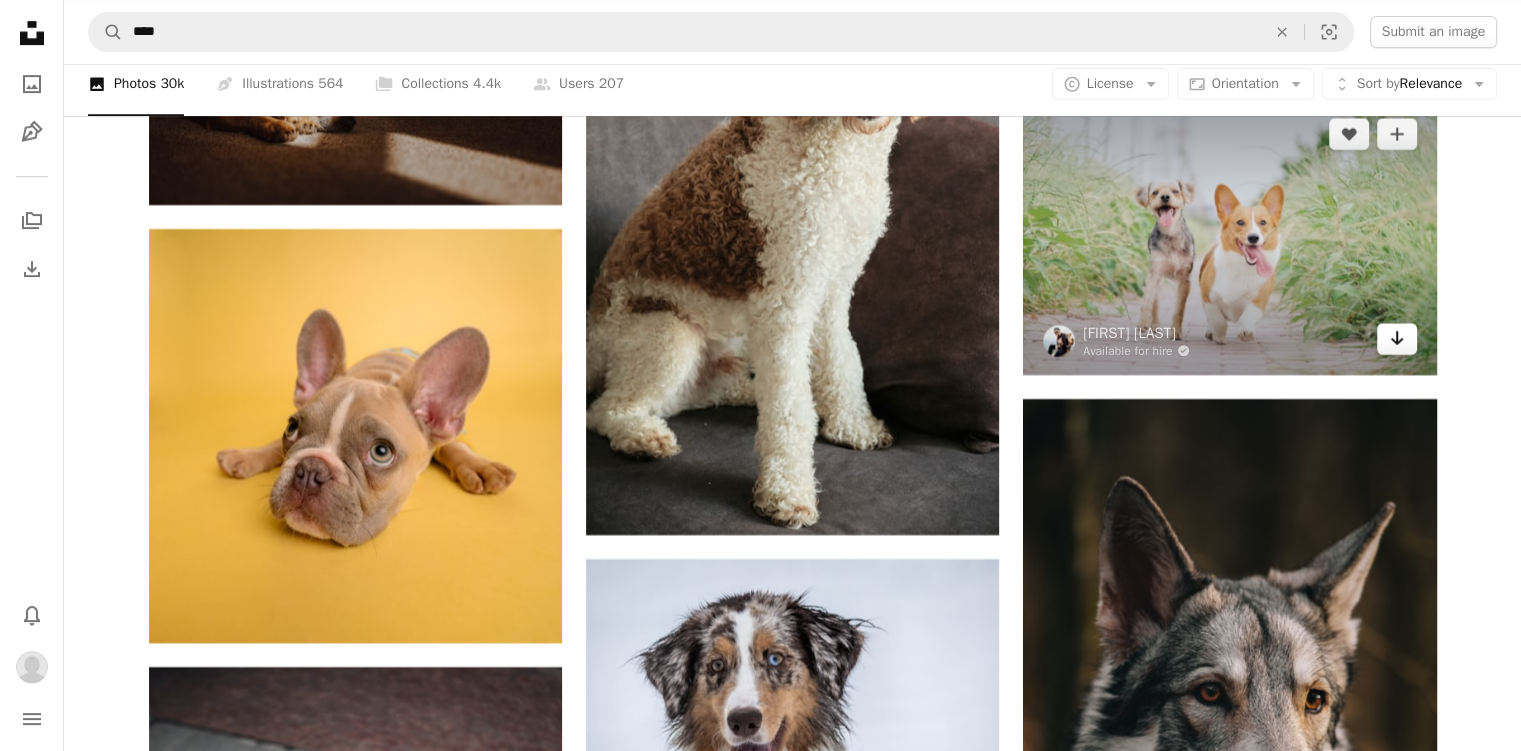 click on "Arrow pointing down" 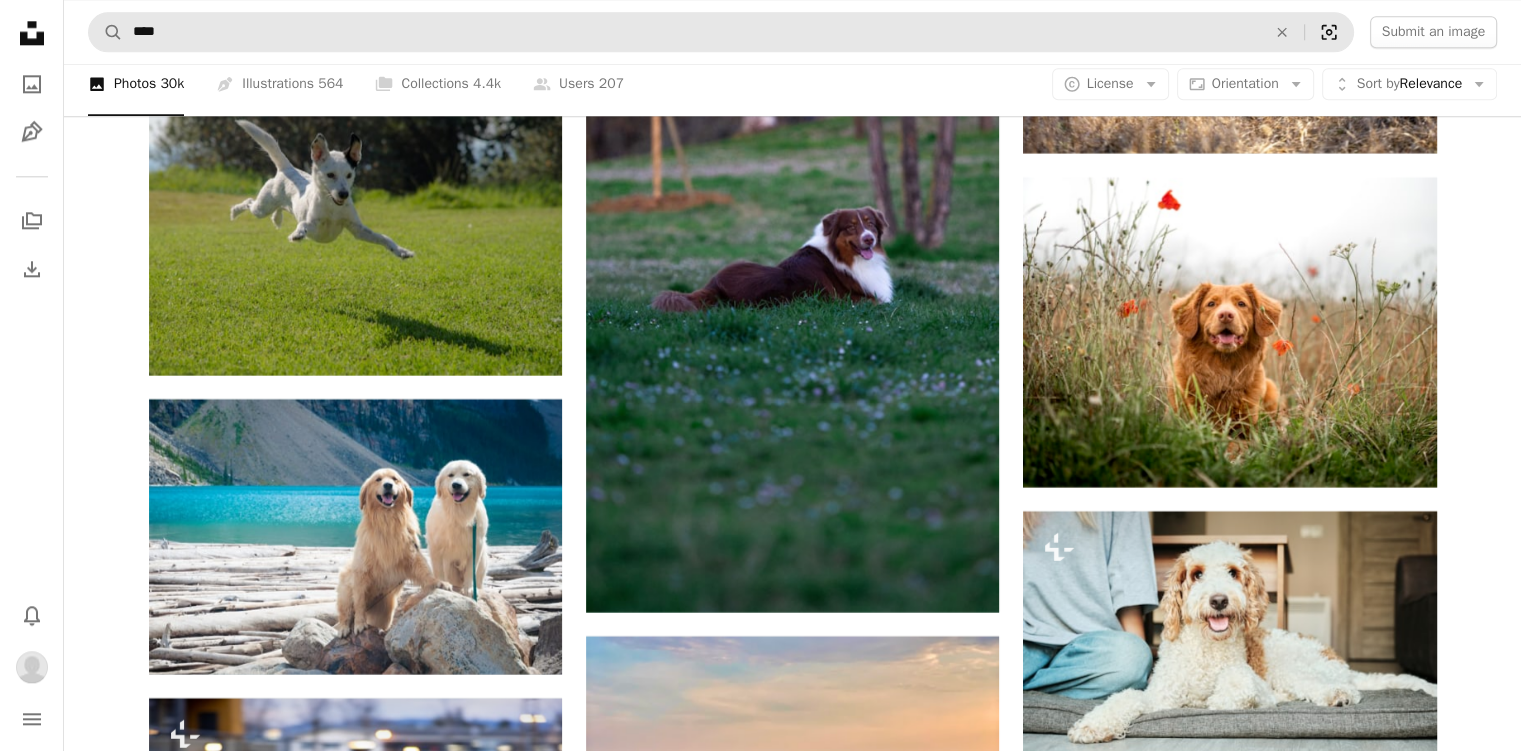 scroll, scrollTop: 32788, scrollLeft: 0, axis: vertical 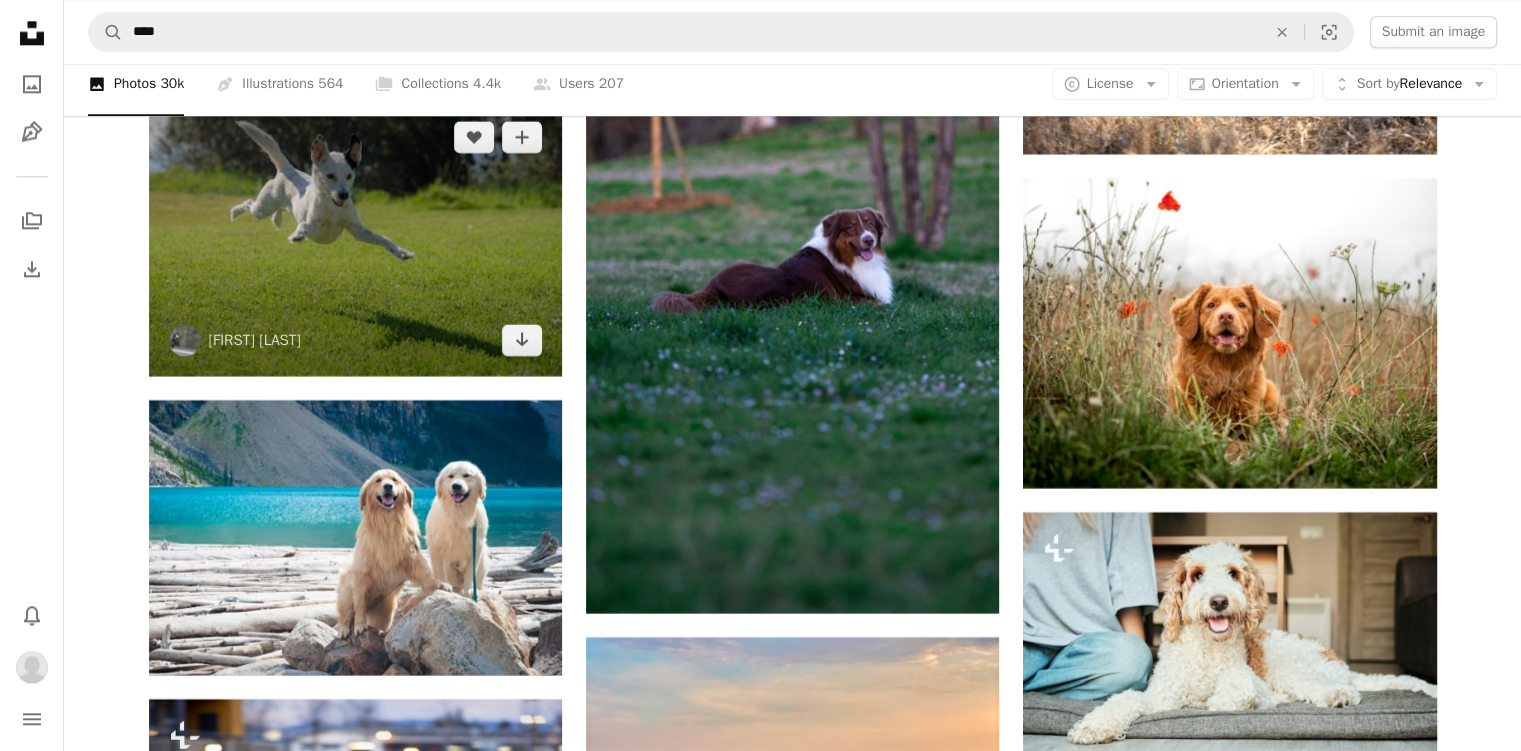 click at bounding box center (355, 238) 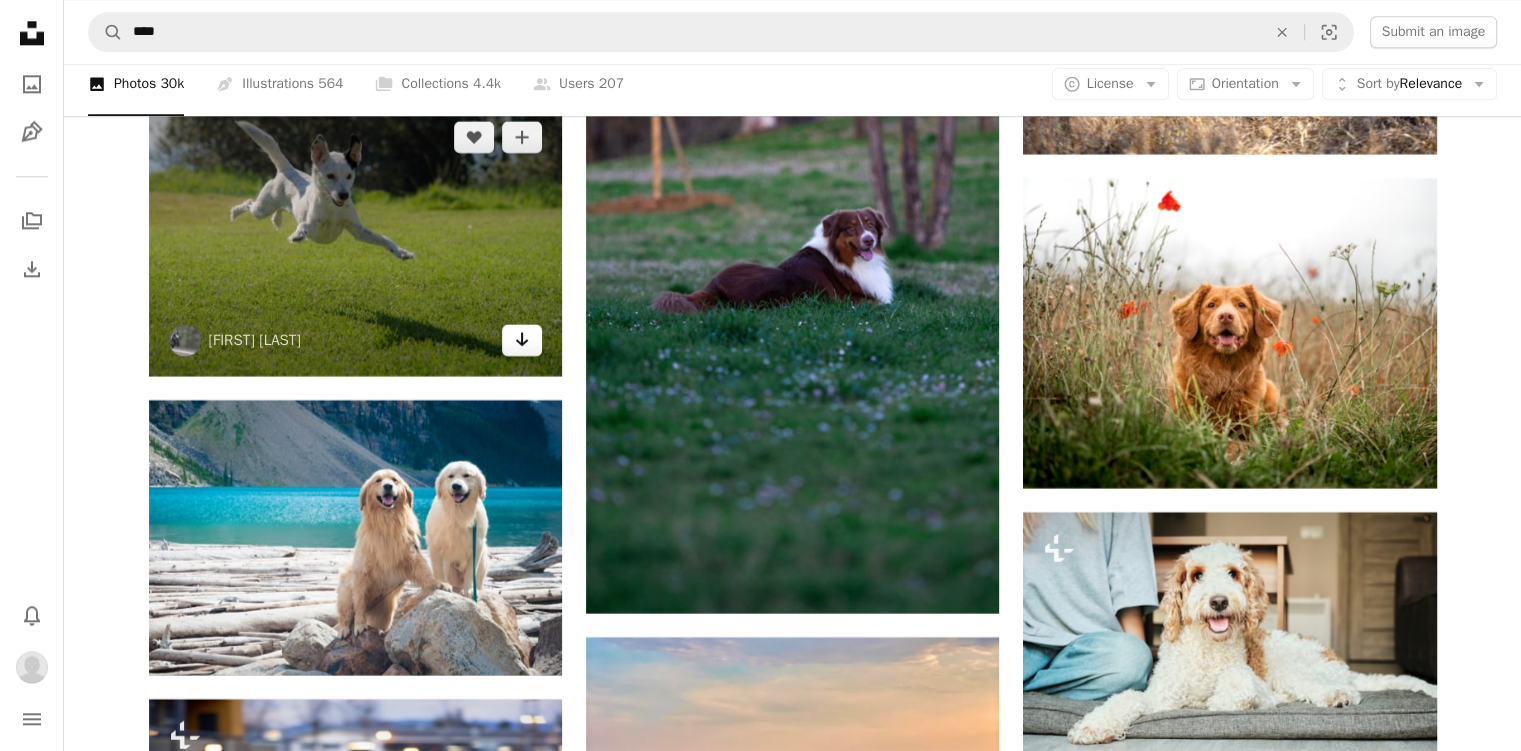 click on "Arrow pointing down" 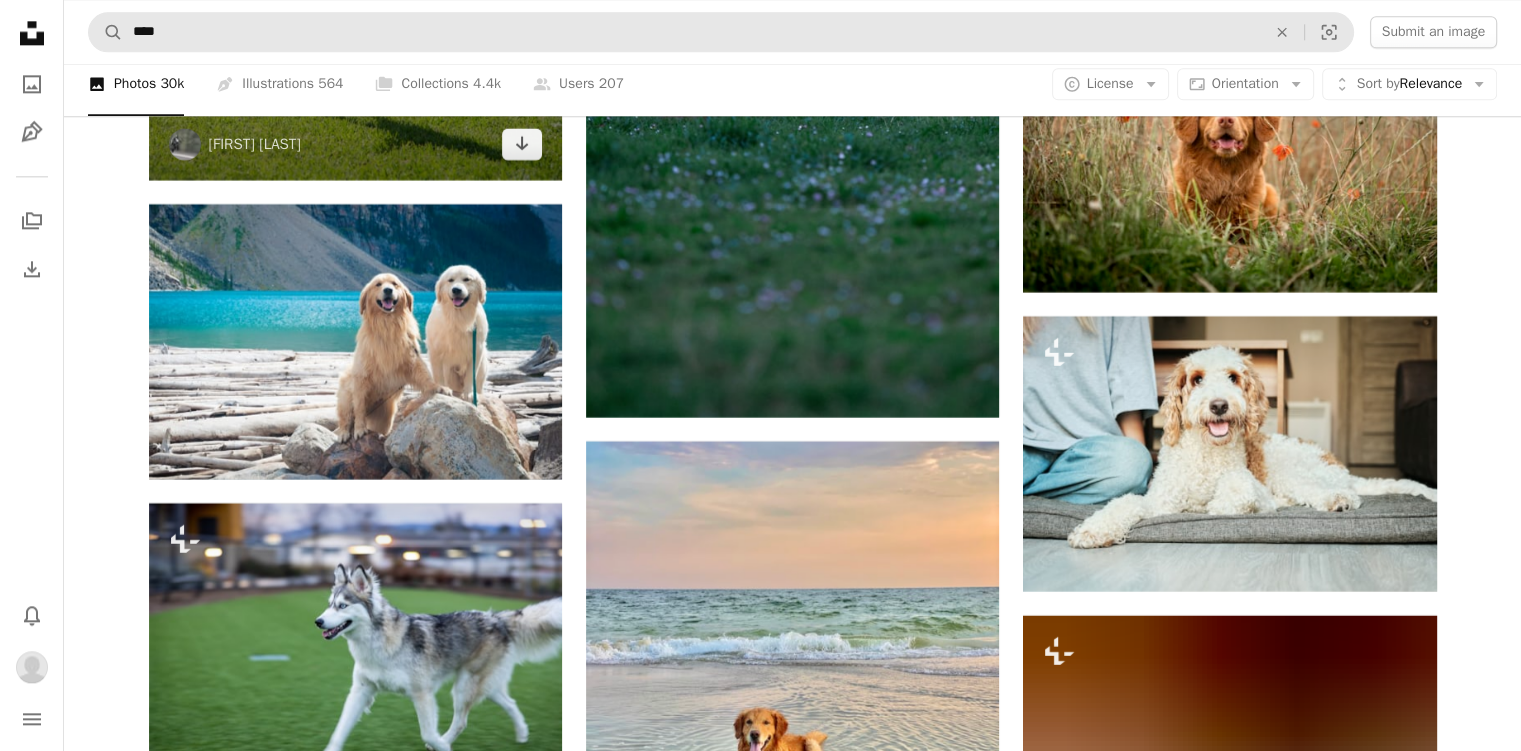 scroll, scrollTop: 32985, scrollLeft: 0, axis: vertical 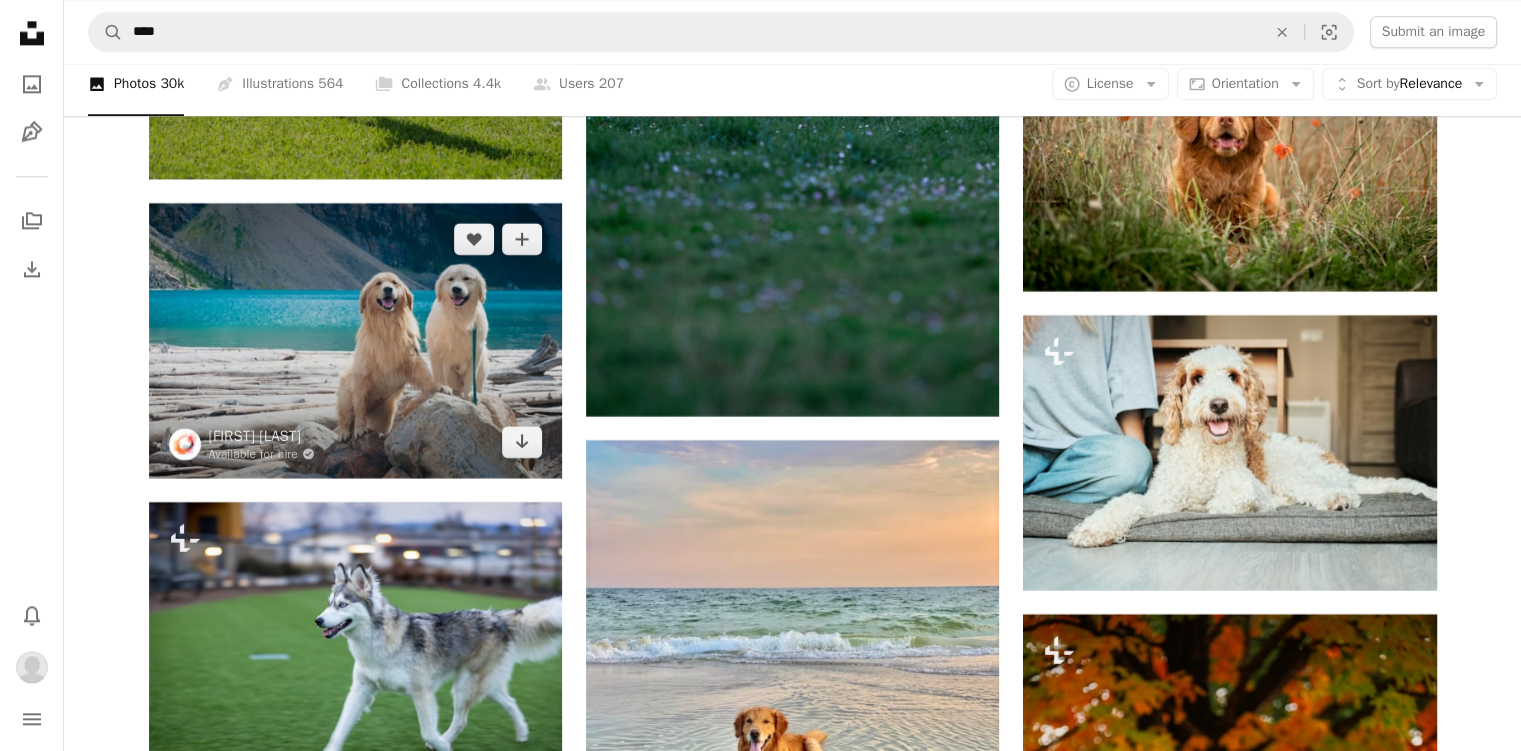 click at bounding box center (355, 340) 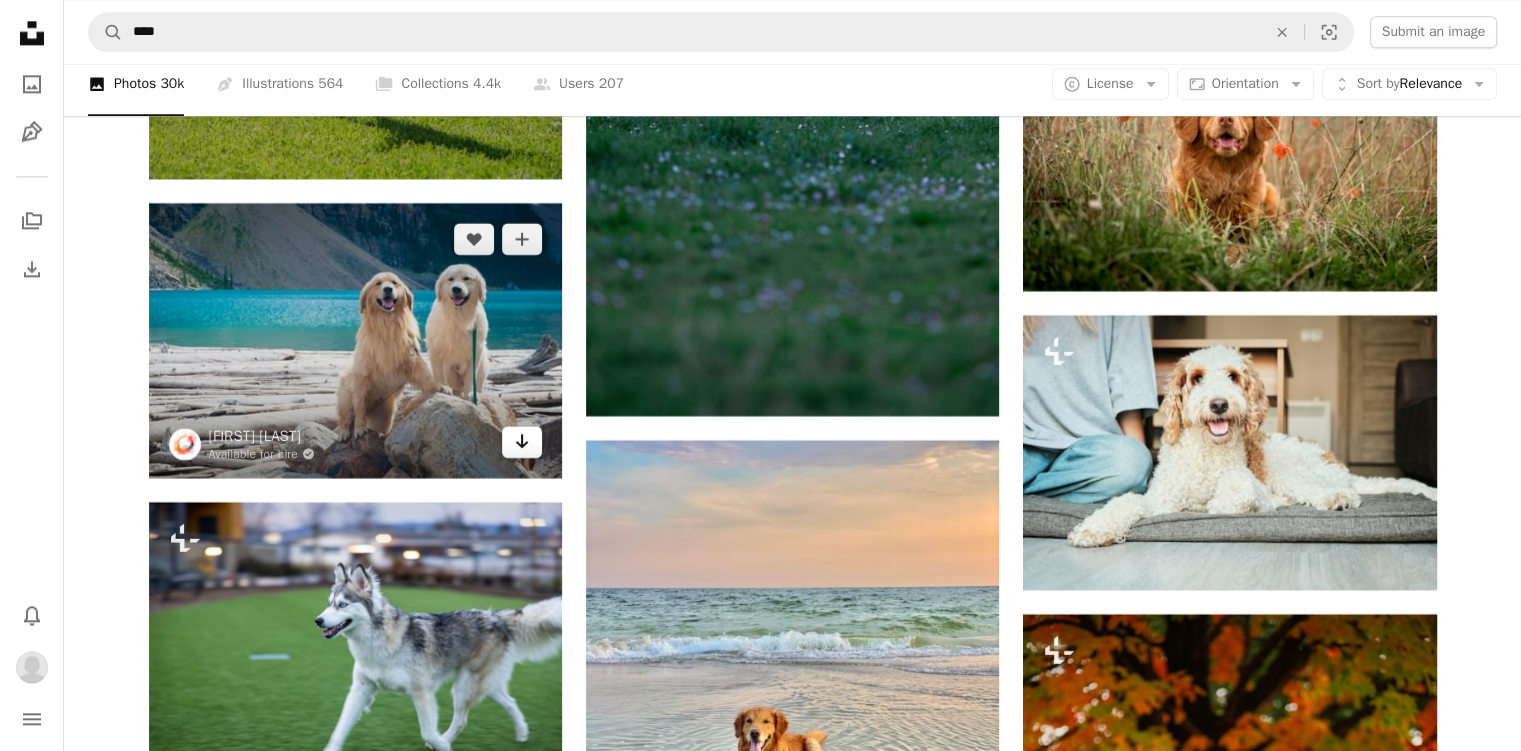 click on "Arrow pointing down" 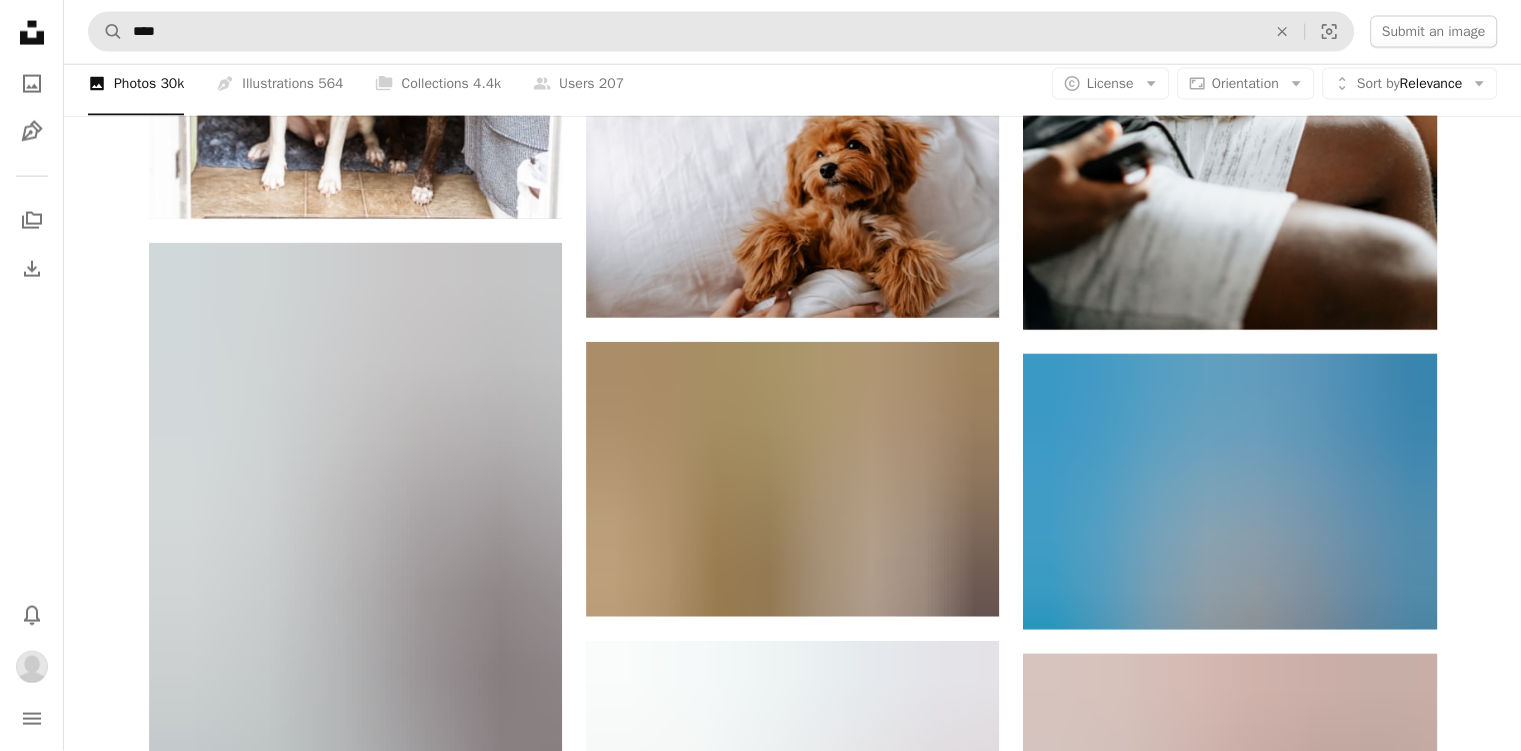 scroll, scrollTop: 34835, scrollLeft: 0, axis: vertical 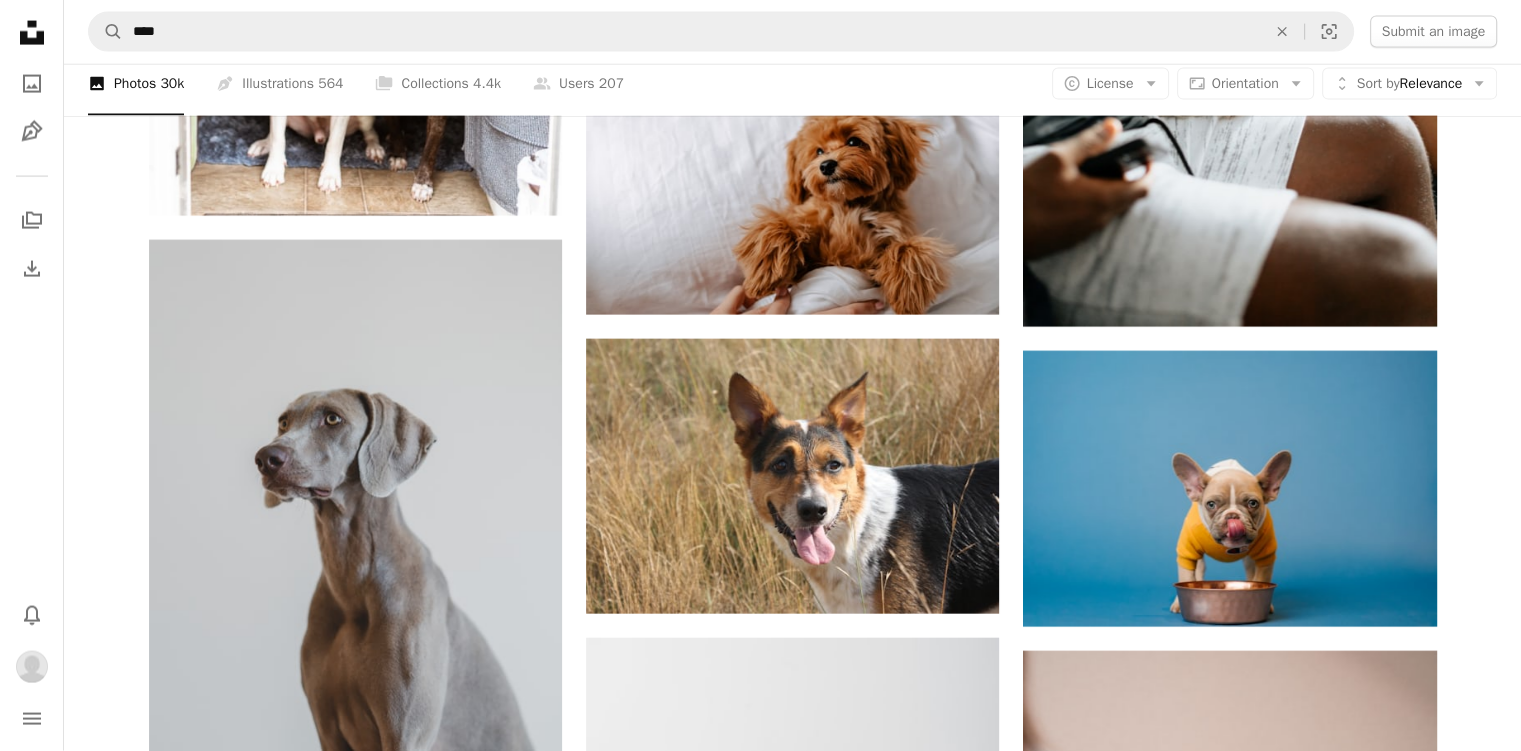 click at bounding box center [32, 667] 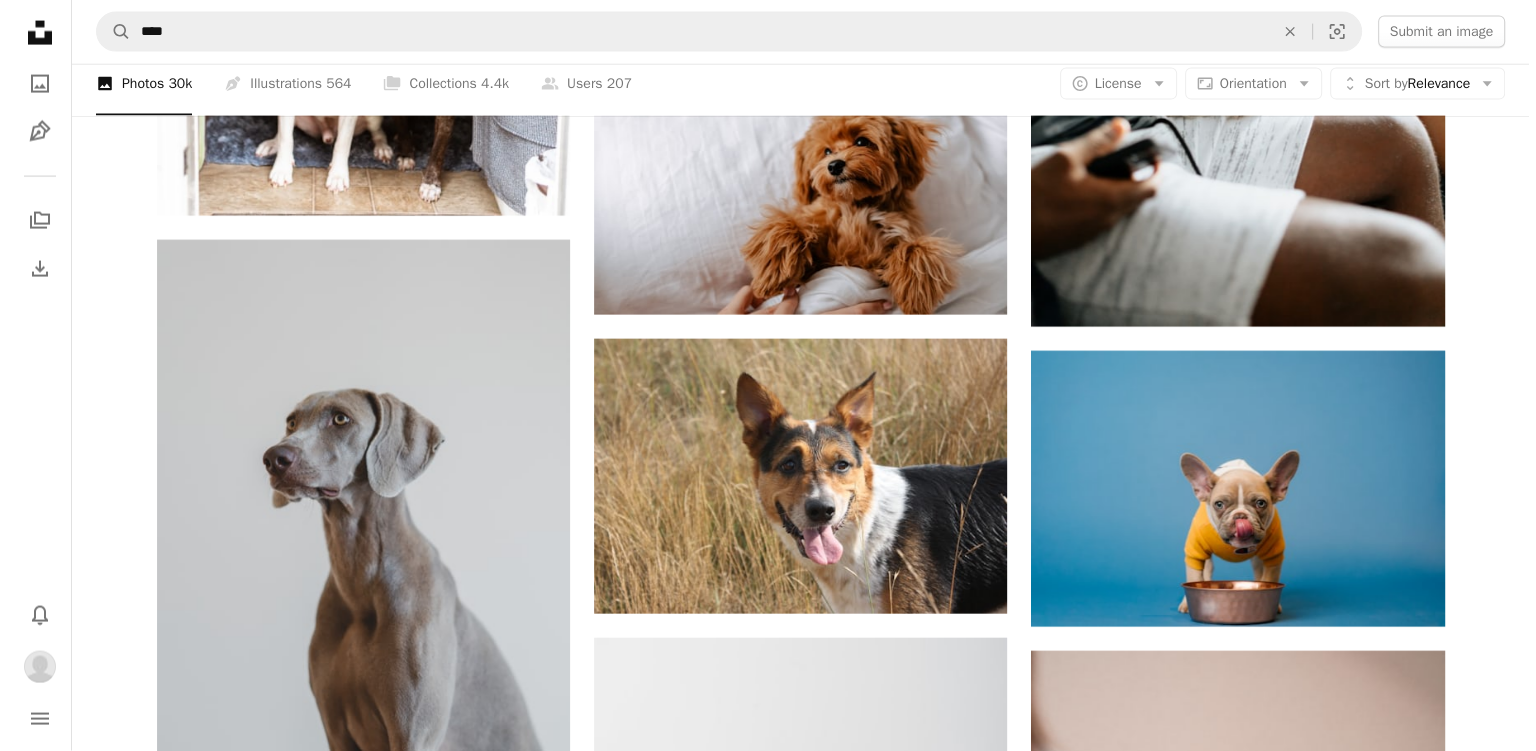 scroll, scrollTop: 0, scrollLeft: 0, axis: both 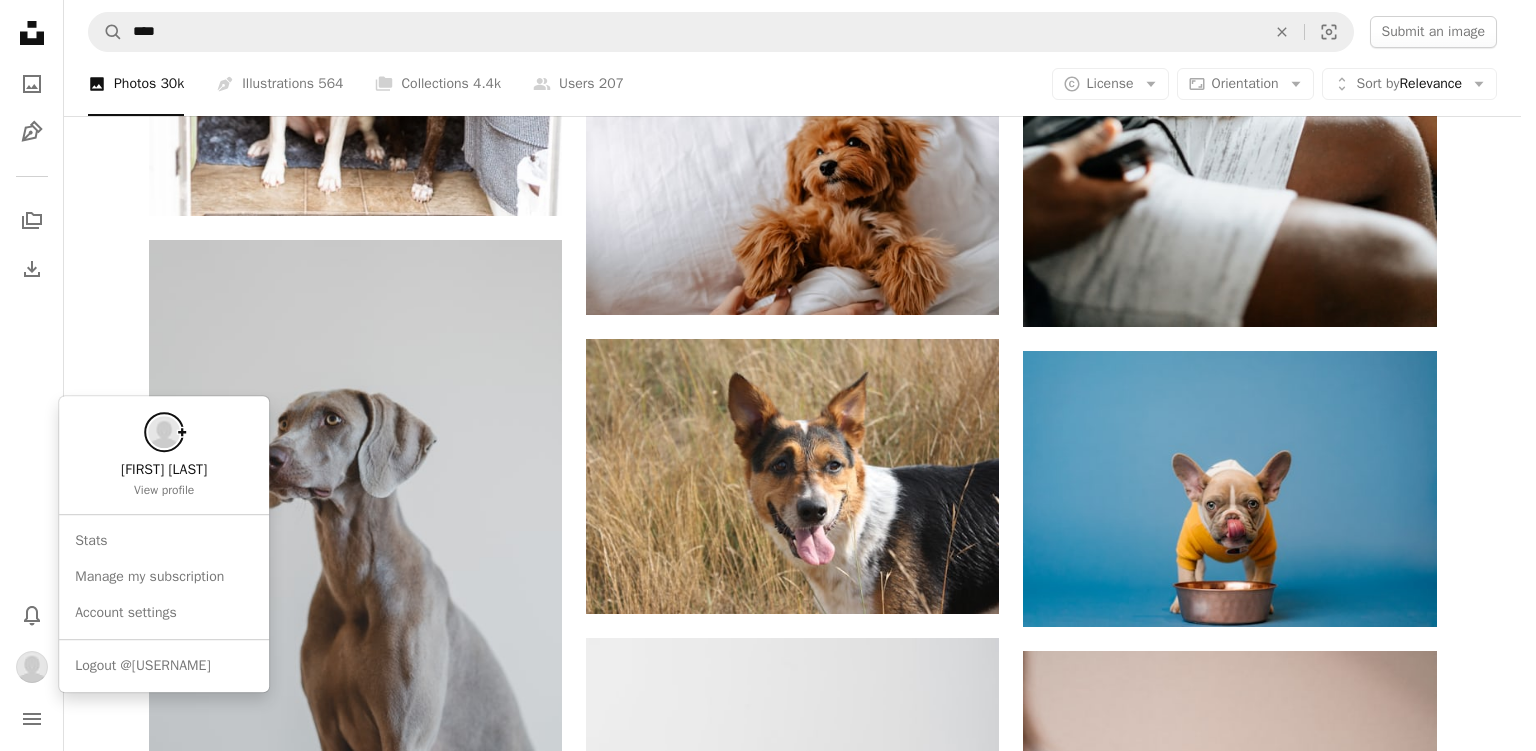 click on "View profile" at bounding box center [164, 490] 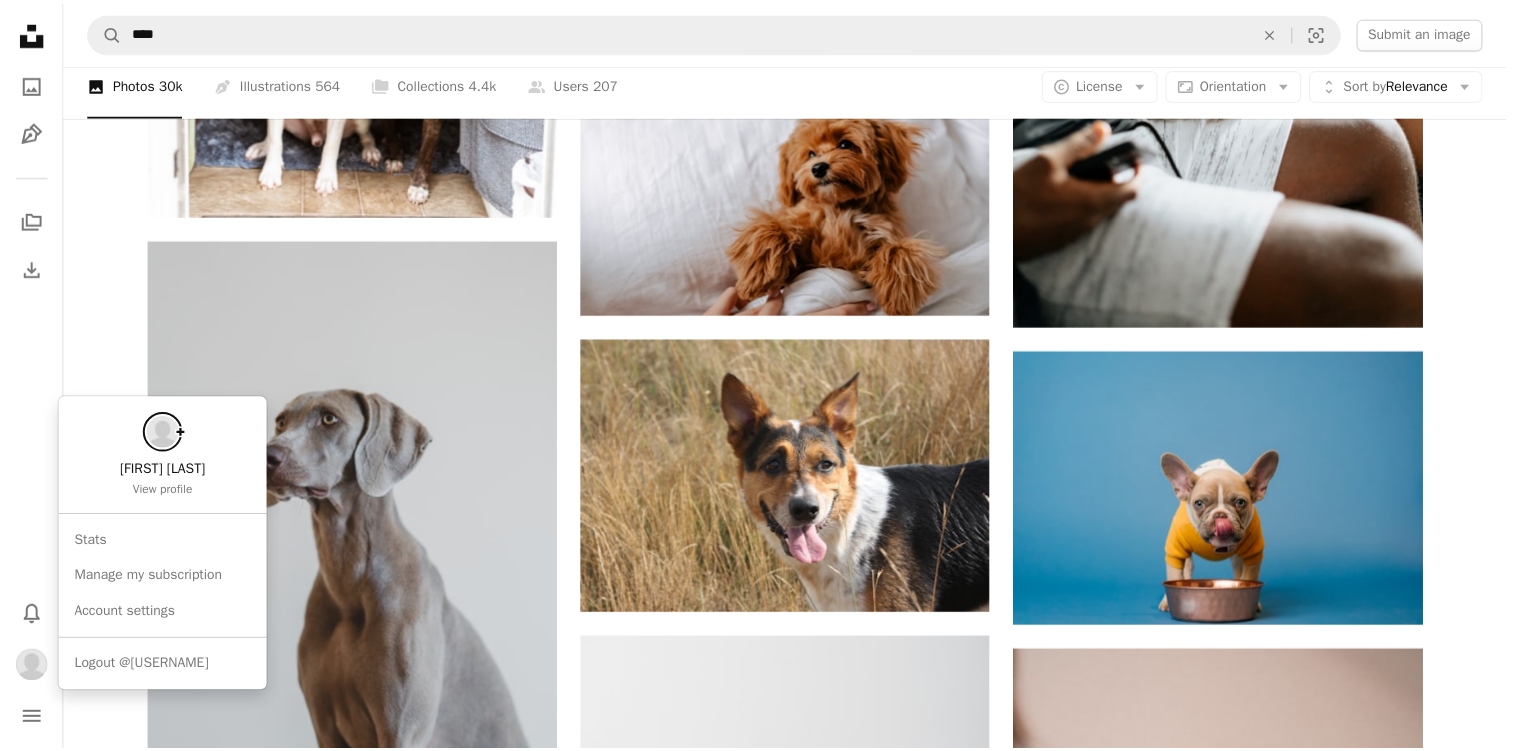 scroll, scrollTop: 34835, scrollLeft: 0, axis: vertical 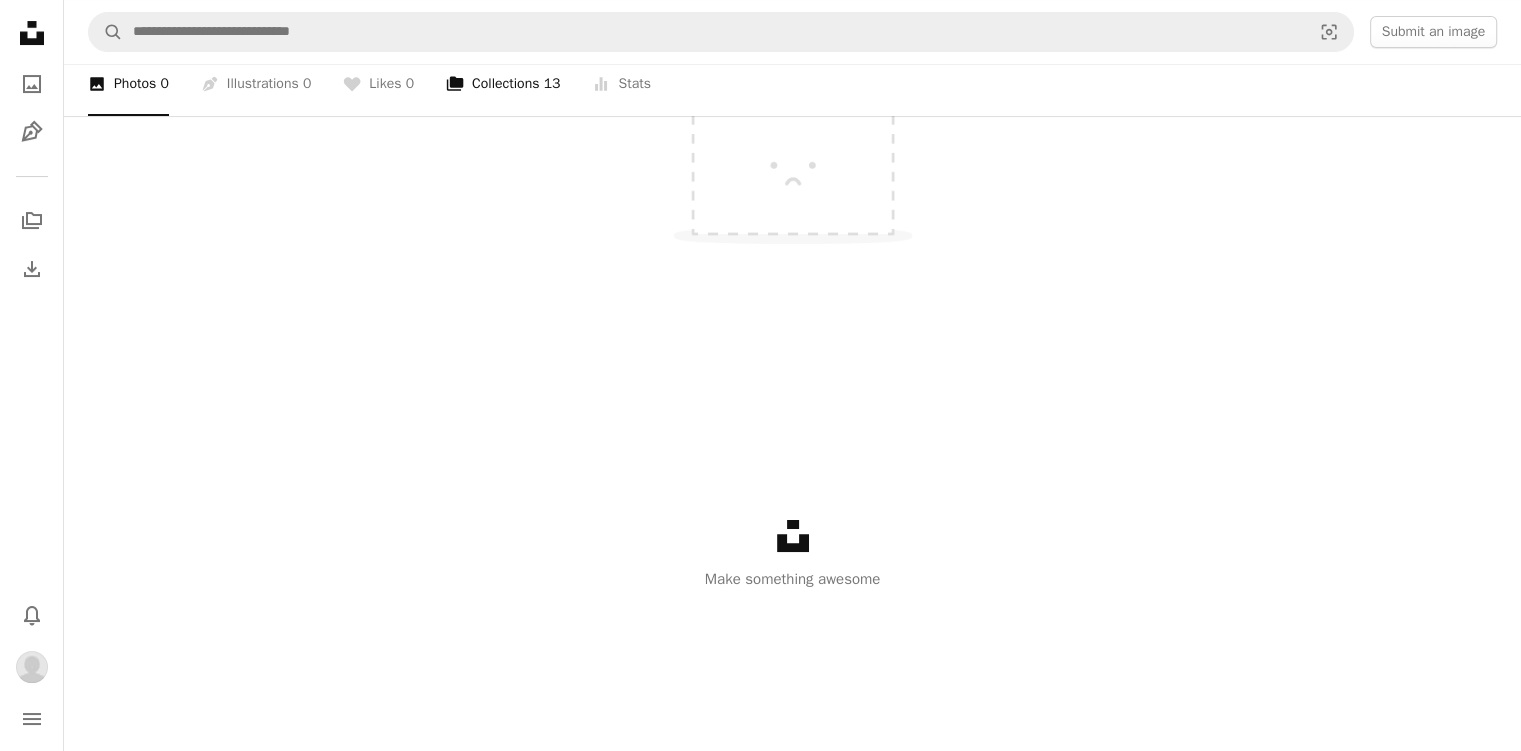click on "A stack of folders Collections   13" at bounding box center [503, 84] 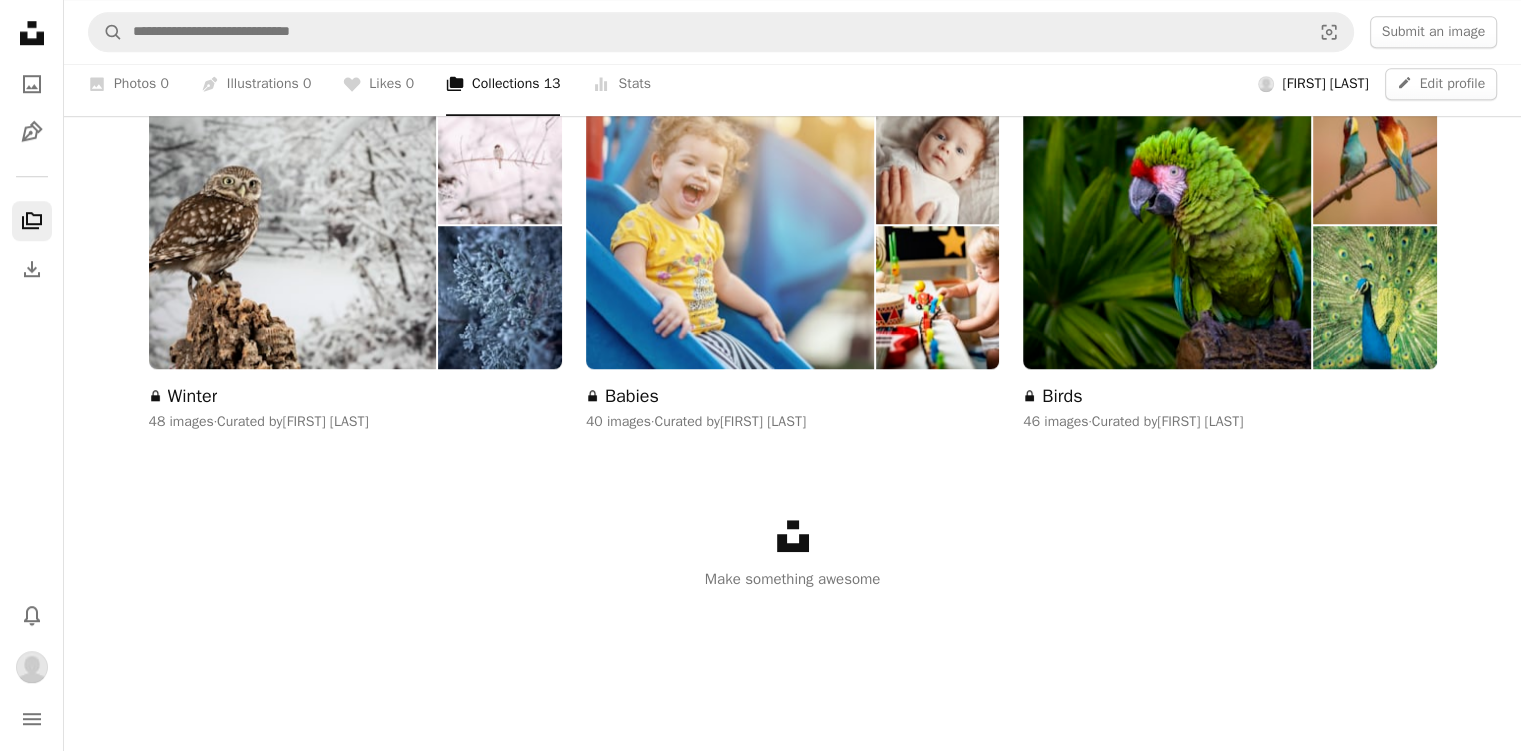 scroll, scrollTop: 1207, scrollLeft: 0, axis: vertical 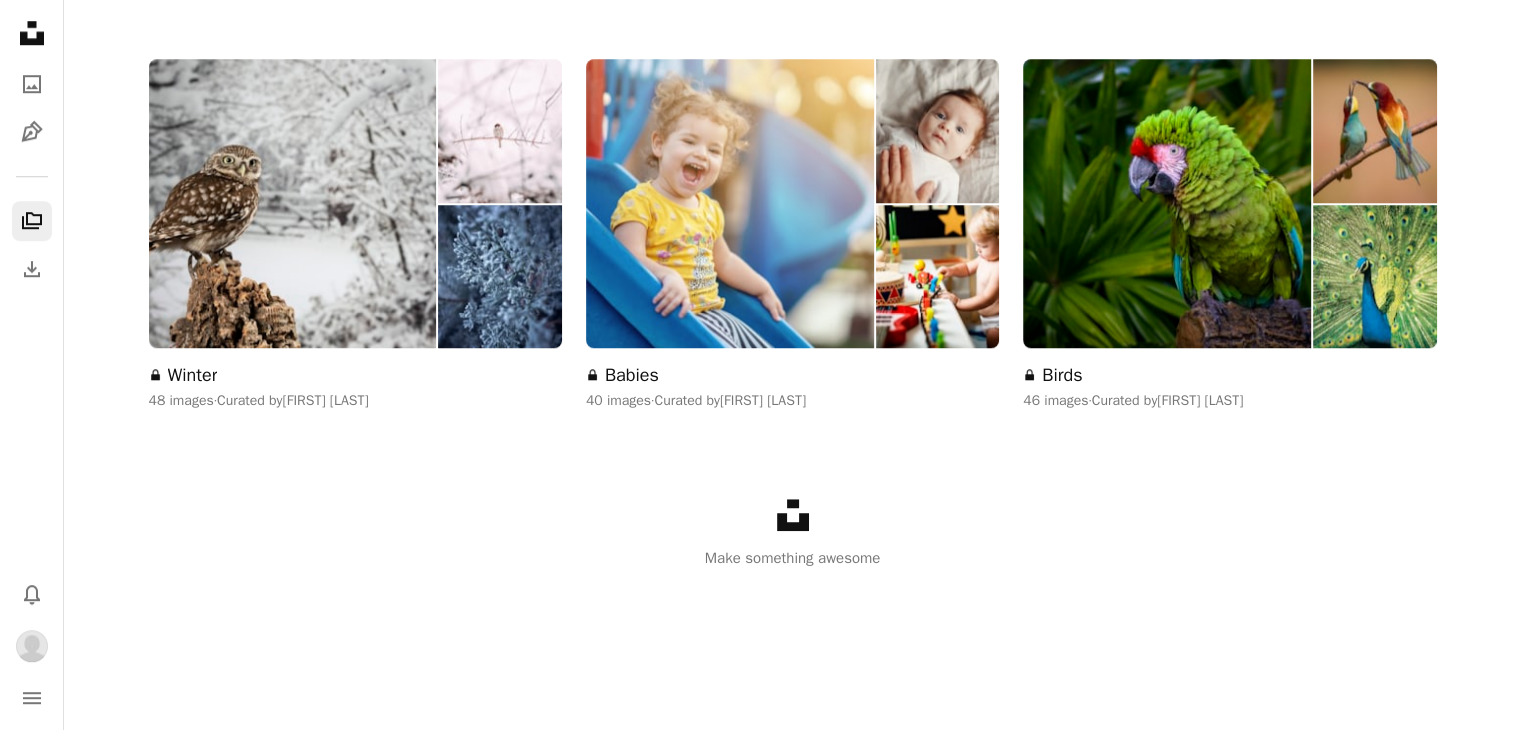 click at bounding box center [714, -1598] 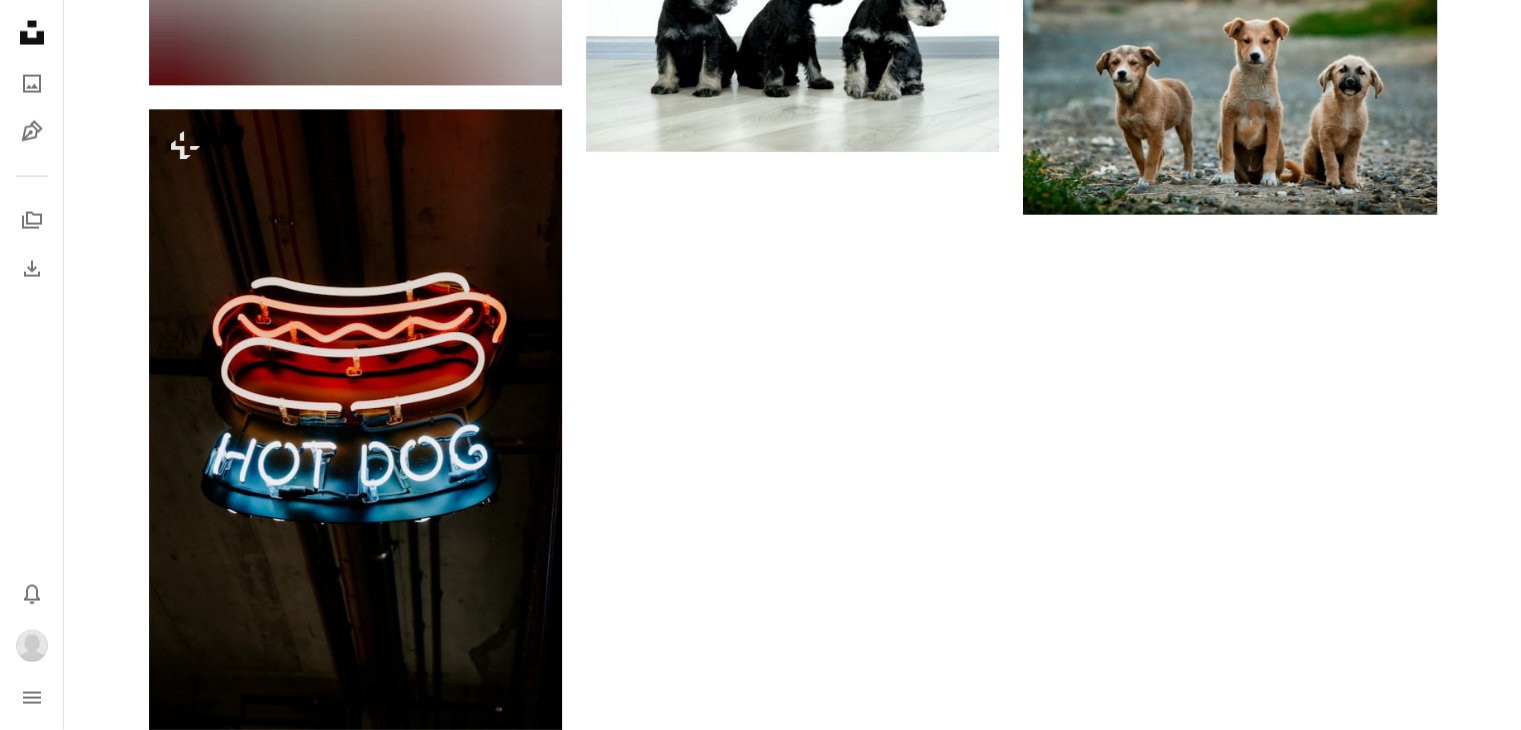 scroll, scrollTop: 9838, scrollLeft: 0, axis: vertical 